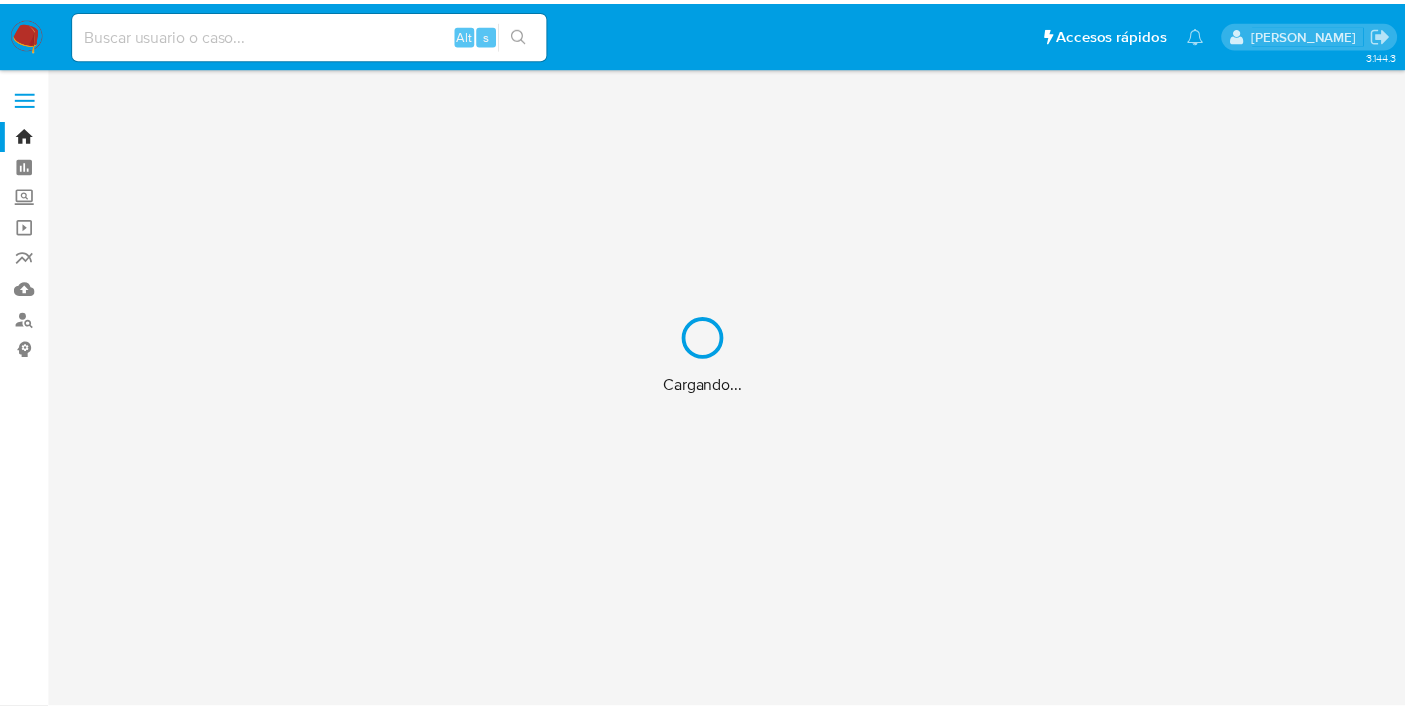 scroll, scrollTop: 0, scrollLeft: 0, axis: both 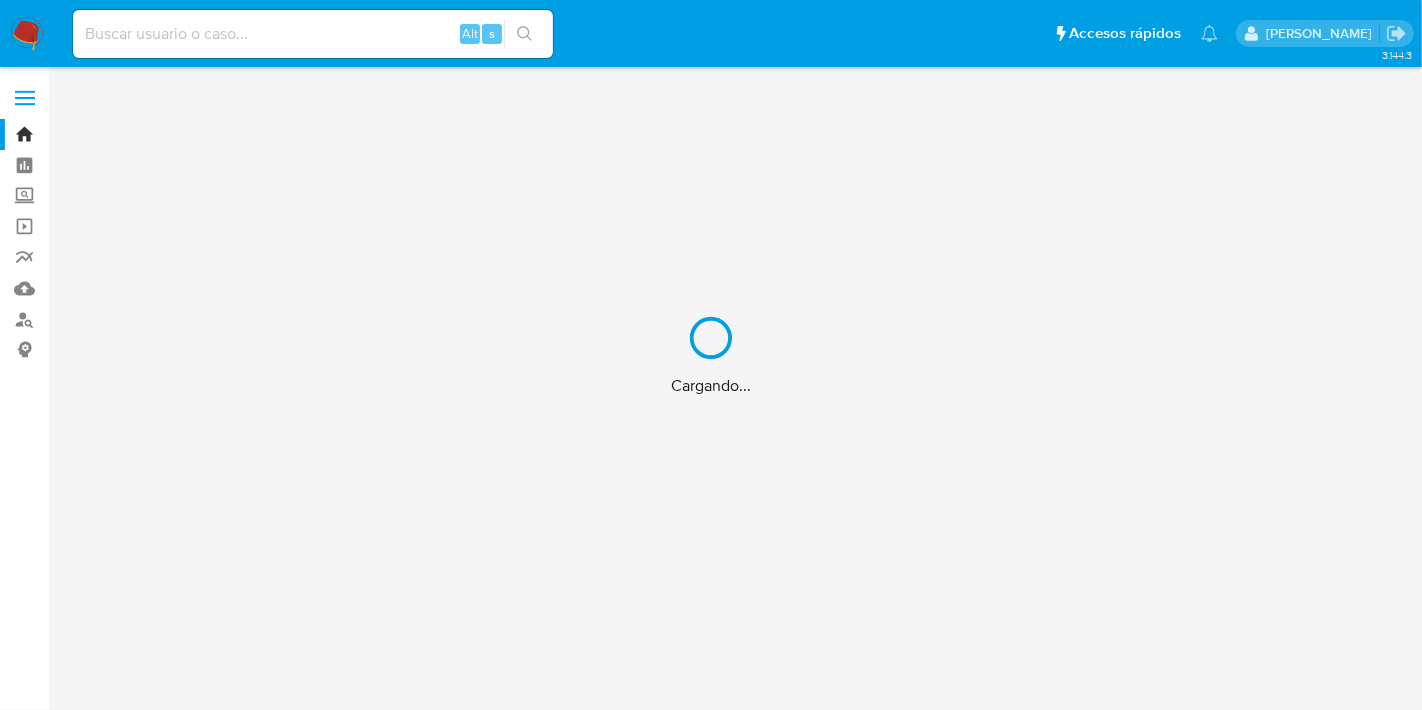 click on "Cargando..." at bounding box center (711, 355) 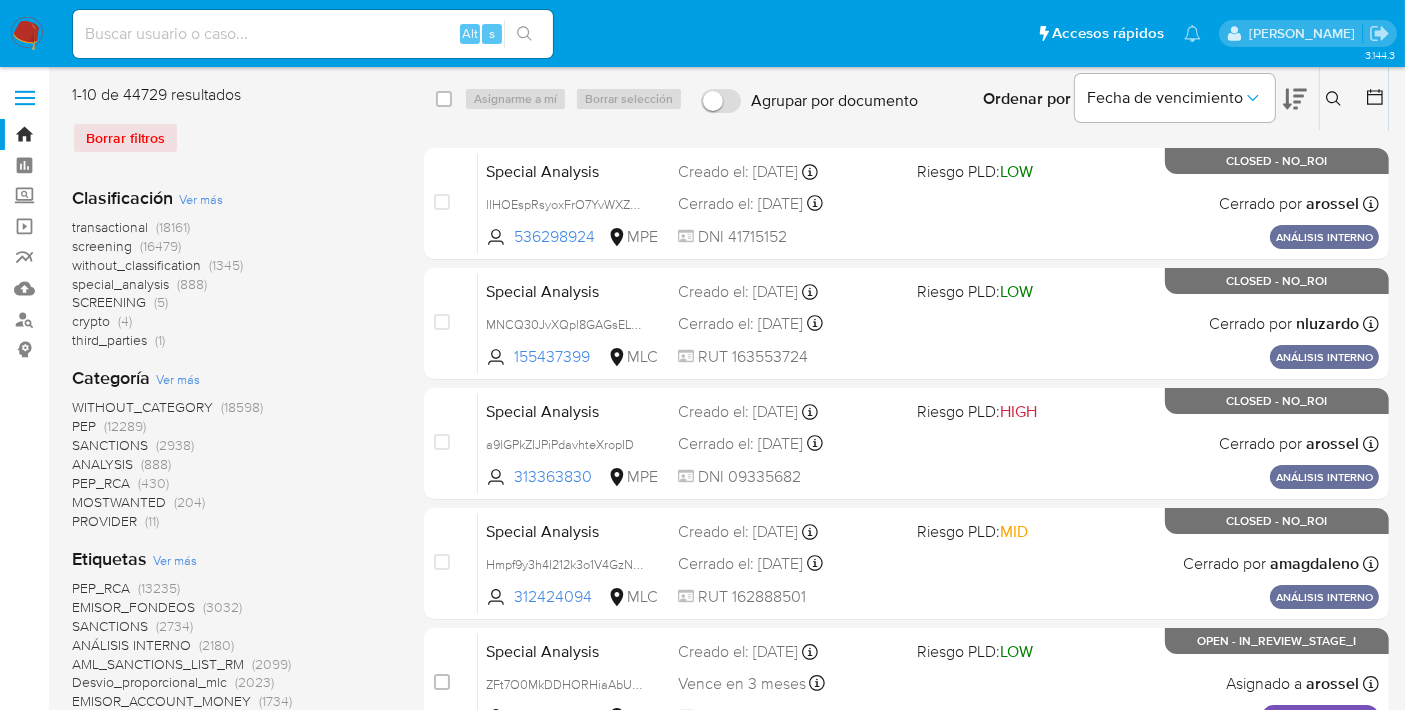 click at bounding box center (313, 34) 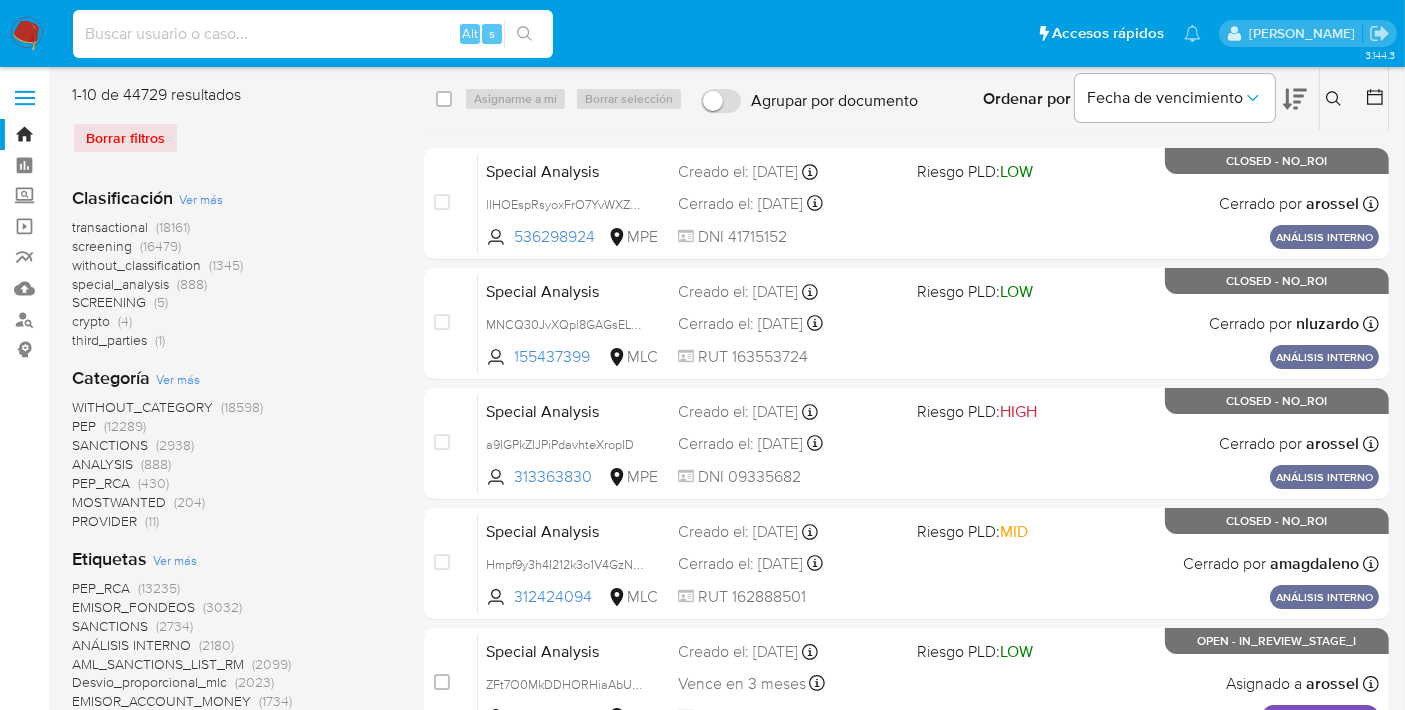paste on "2513198353" 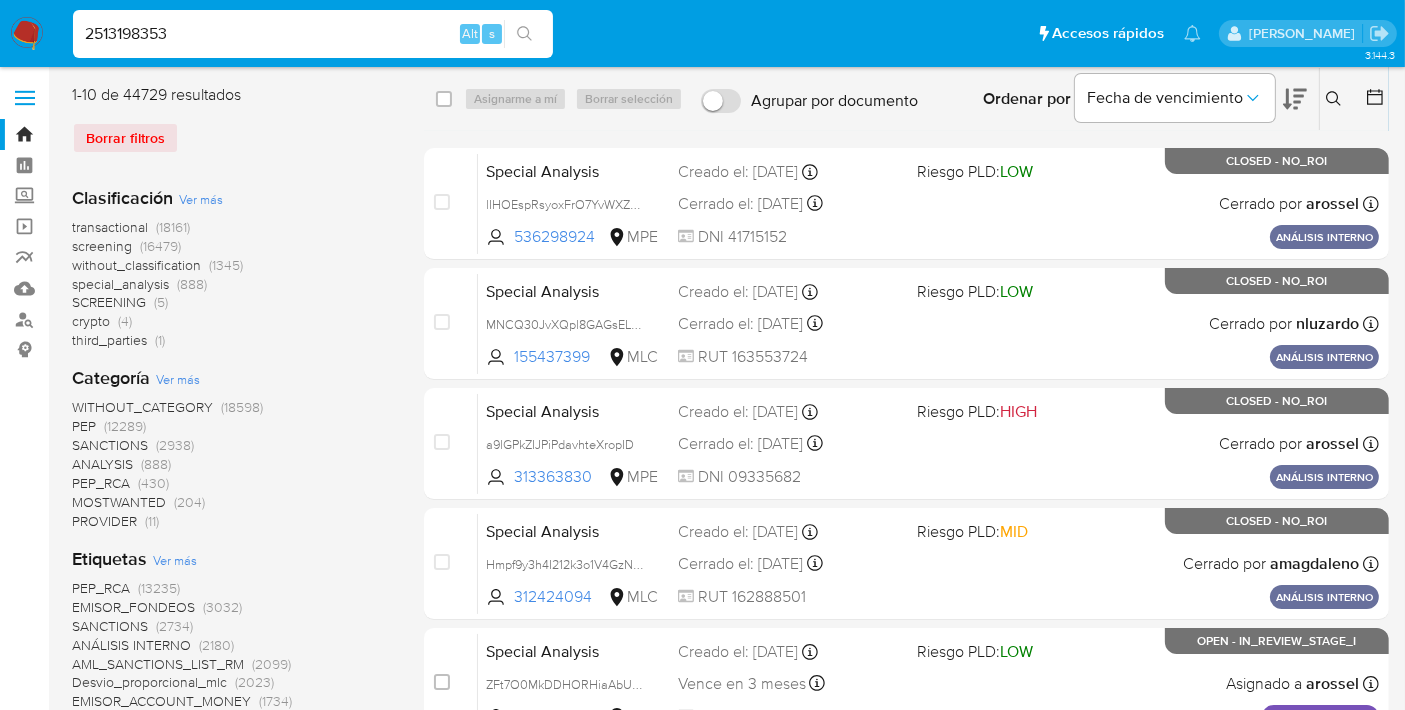 click on "2513198353" at bounding box center (313, 34) 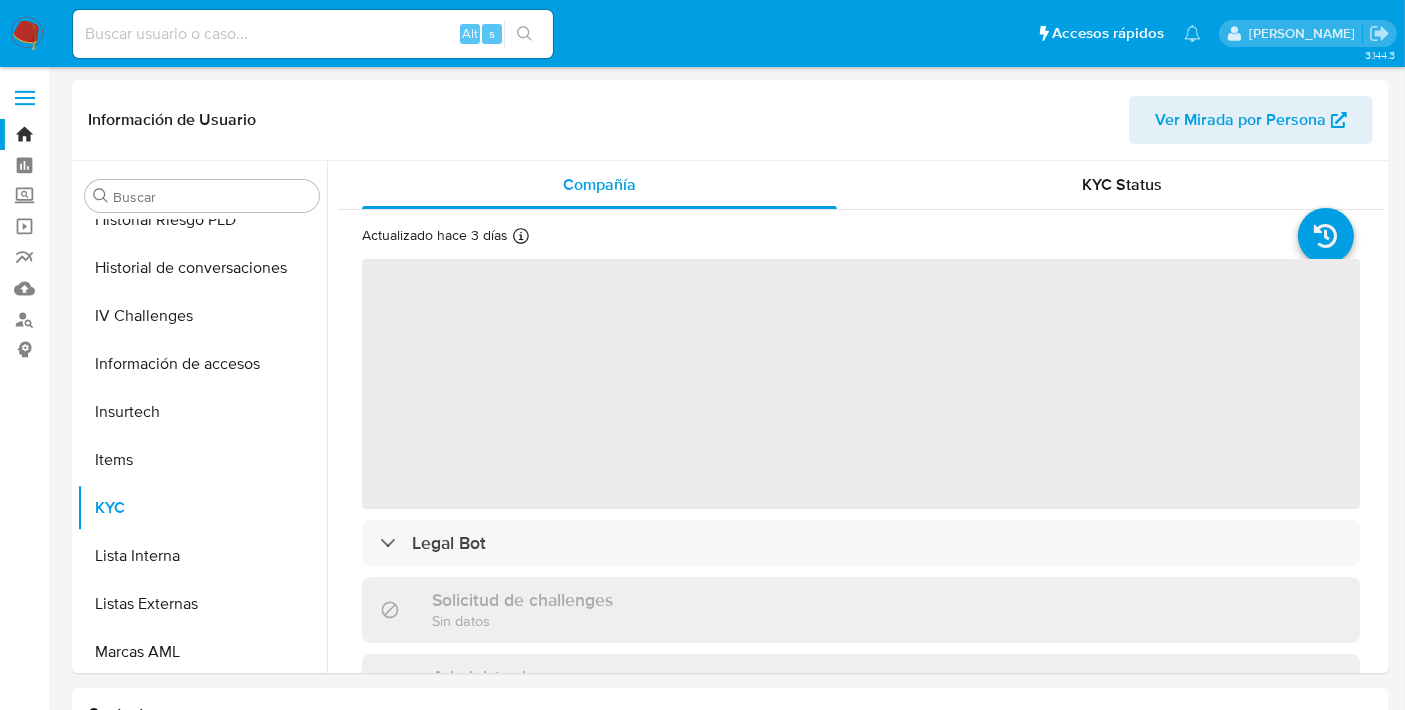 scroll, scrollTop: 796, scrollLeft: 0, axis: vertical 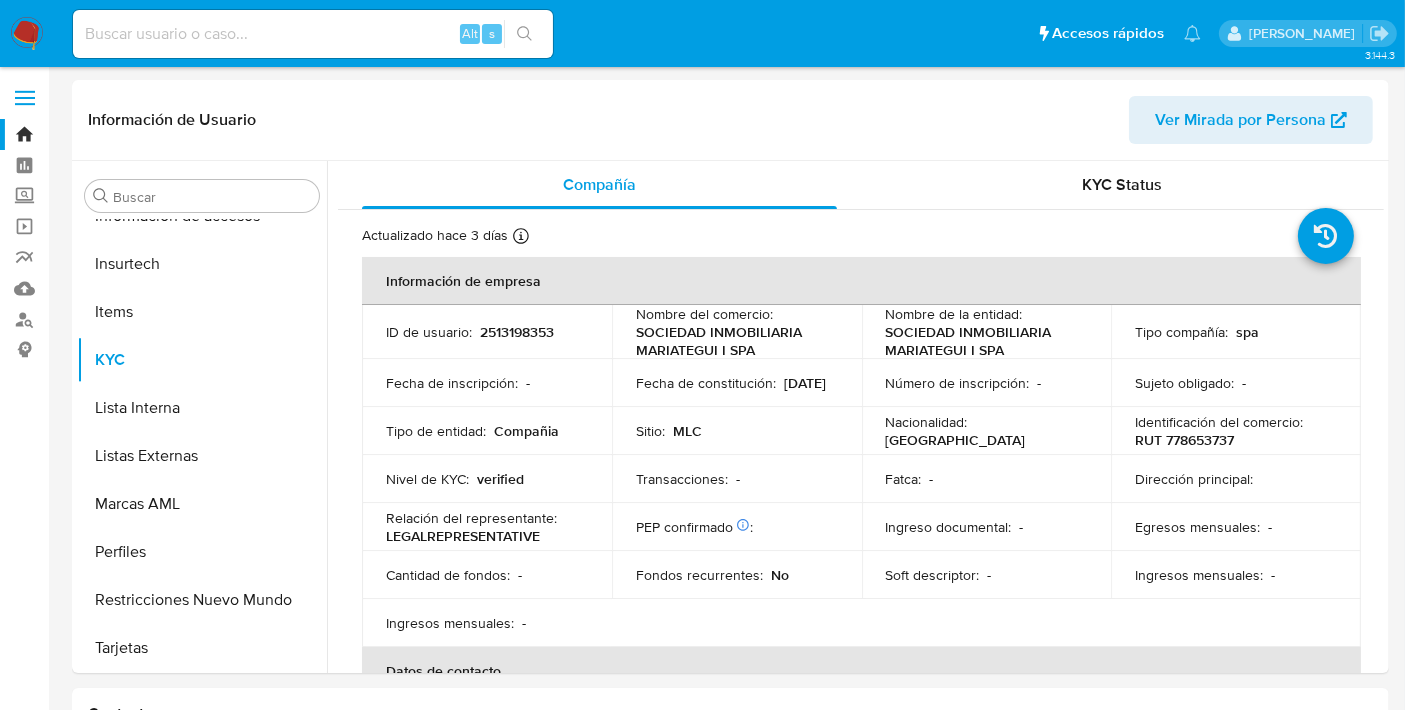 select on "10" 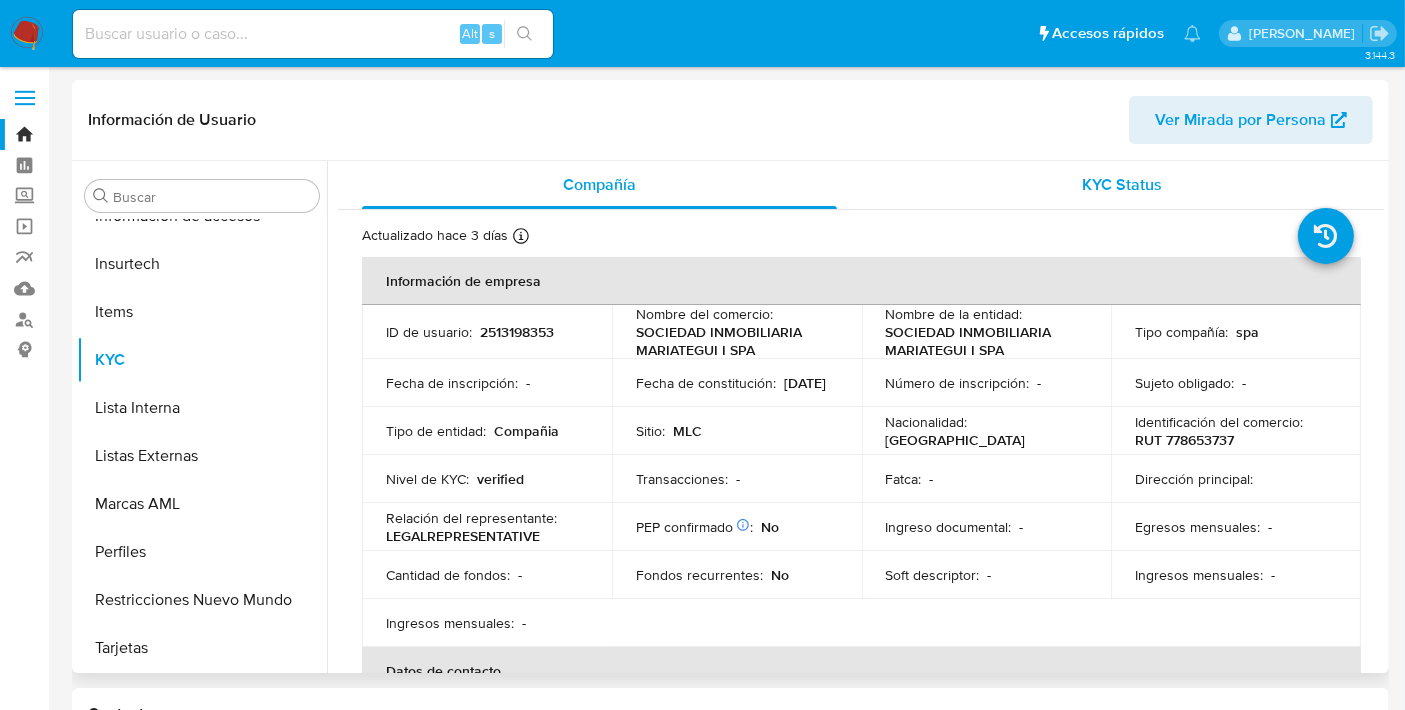 click on "KYC Status" at bounding box center (1122, 185) 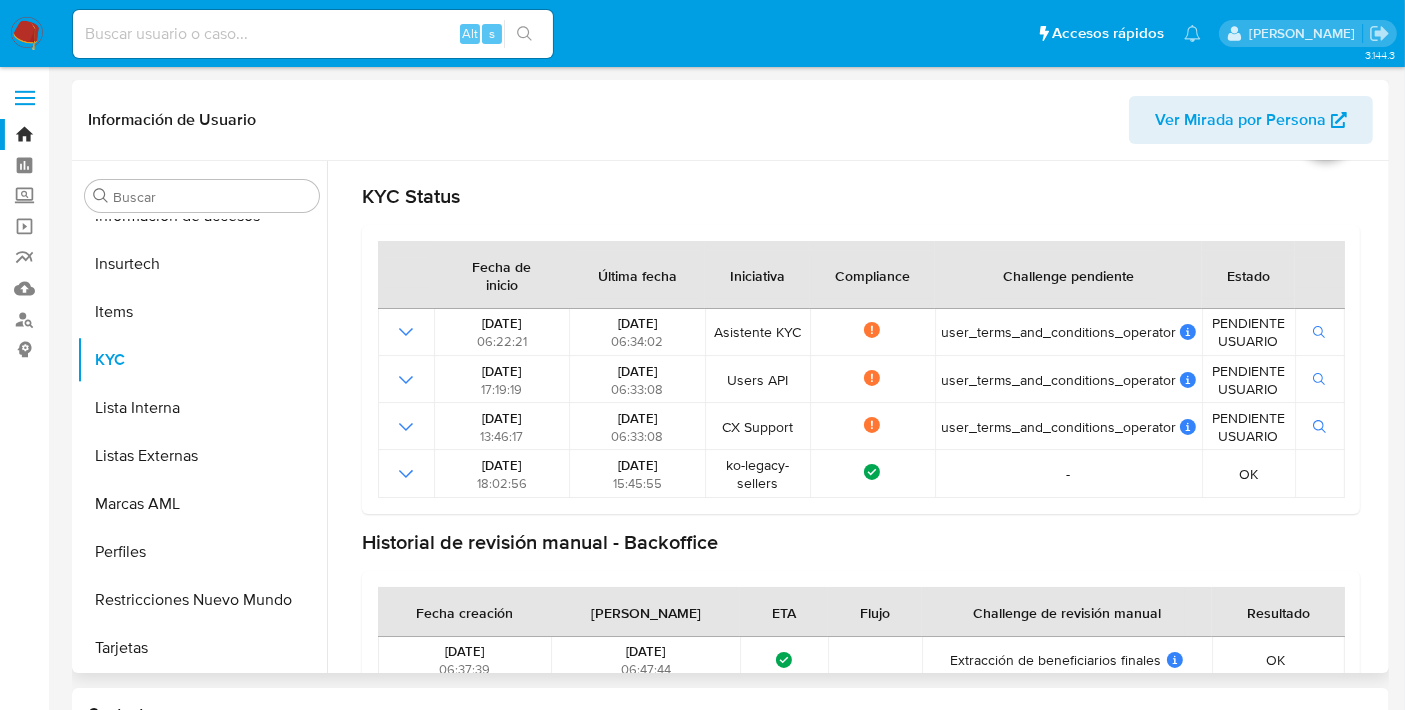 scroll, scrollTop: 106, scrollLeft: 0, axis: vertical 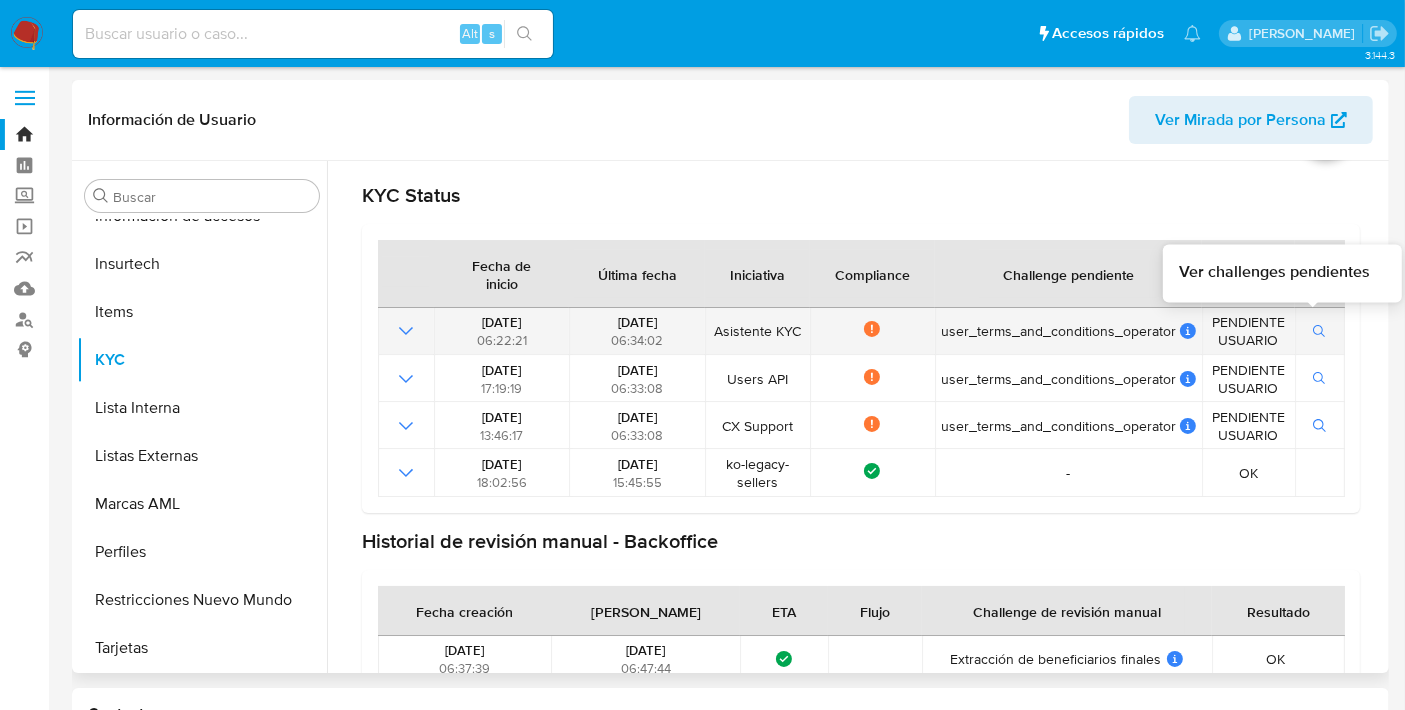 click 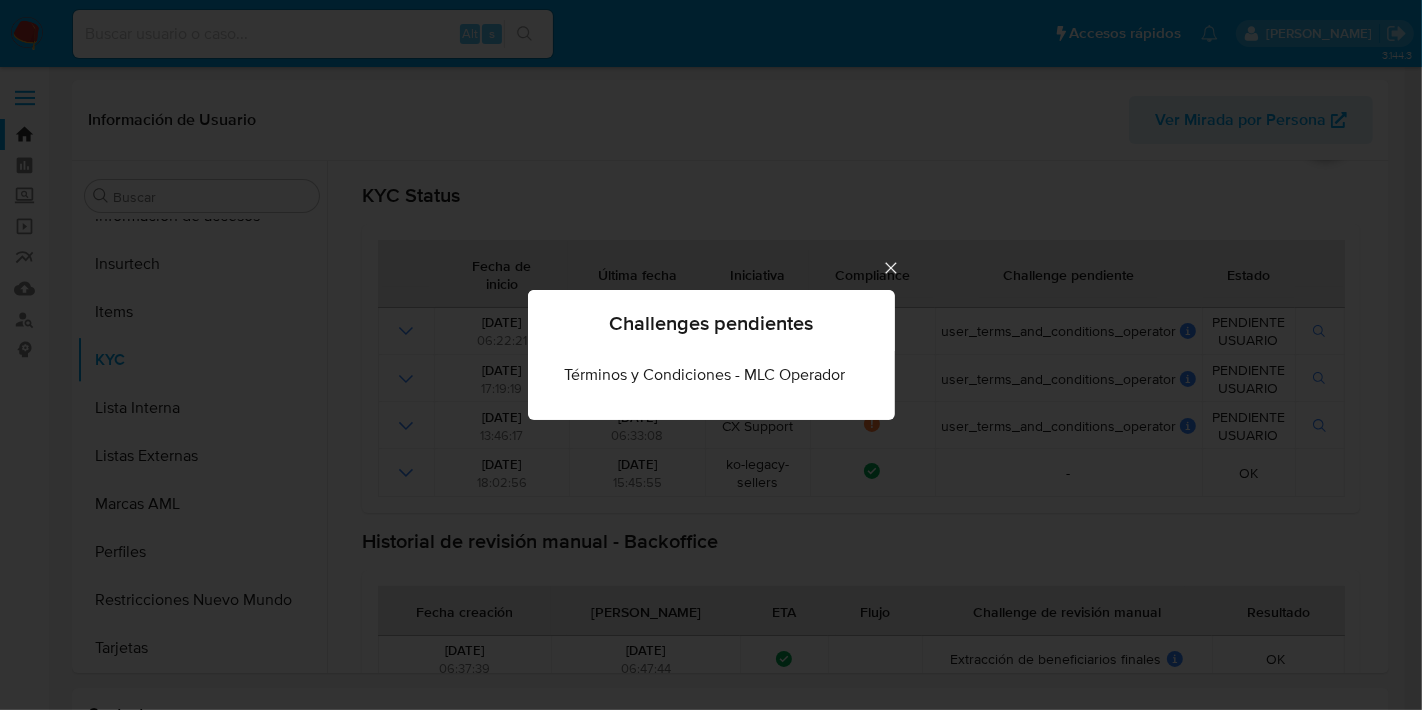 click on "Challenges pendientes Términos y Condiciones -
MLC Operador" at bounding box center (711, 355) 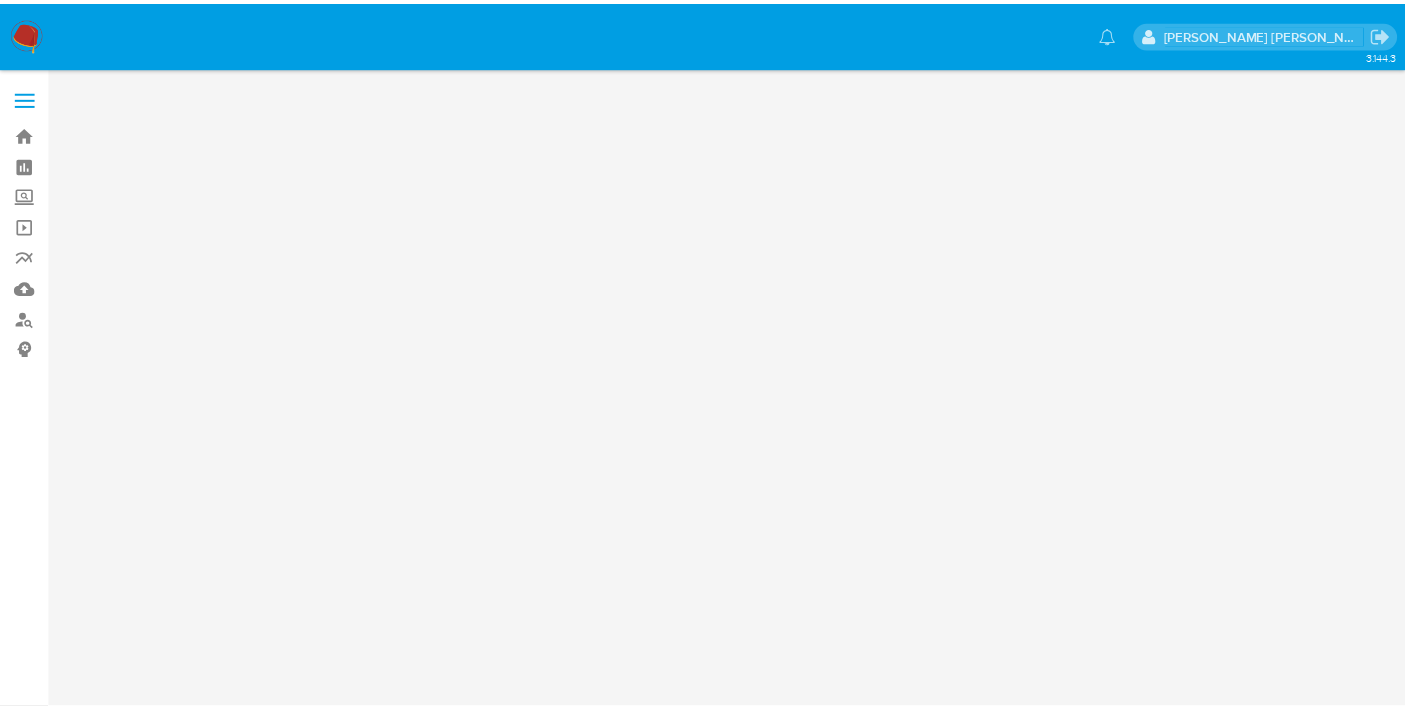 scroll, scrollTop: 0, scrollLeft: 0, axis: both 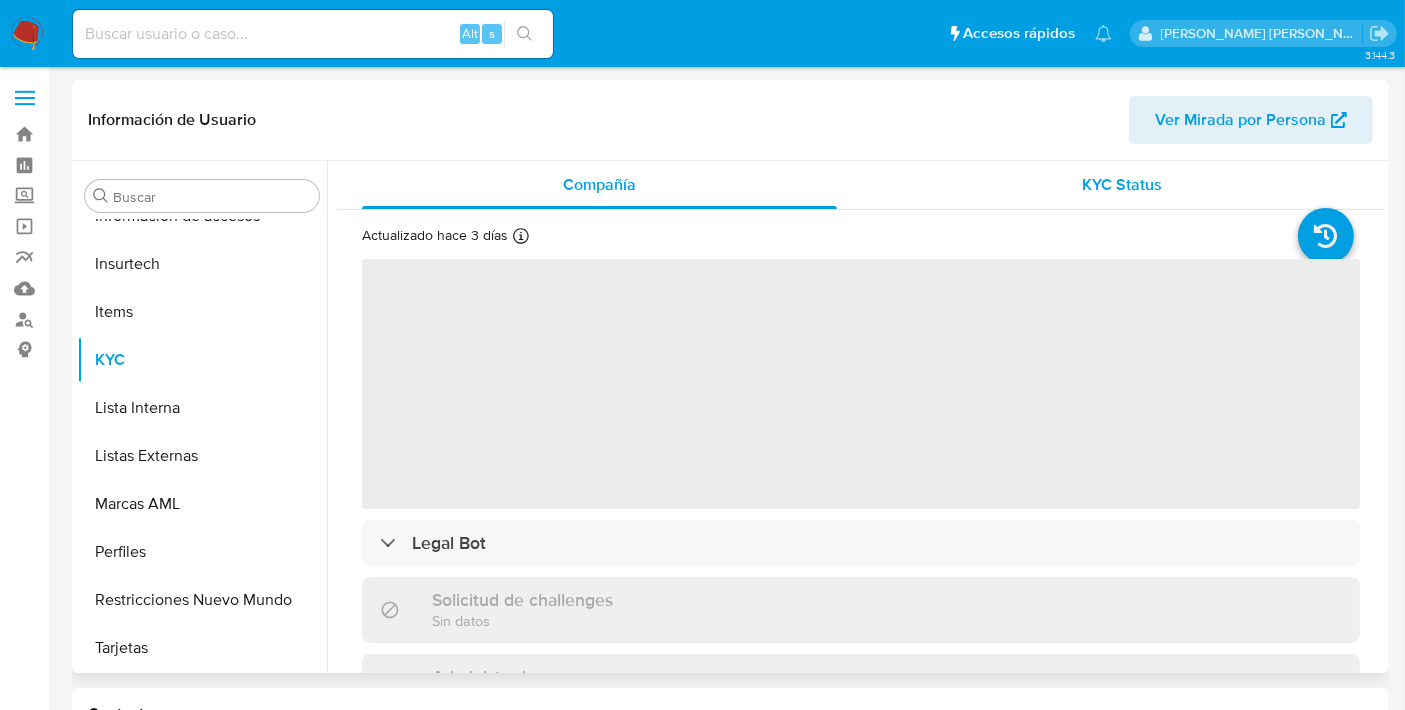 click on "KYC Status" at bounding box center [1122, 185] 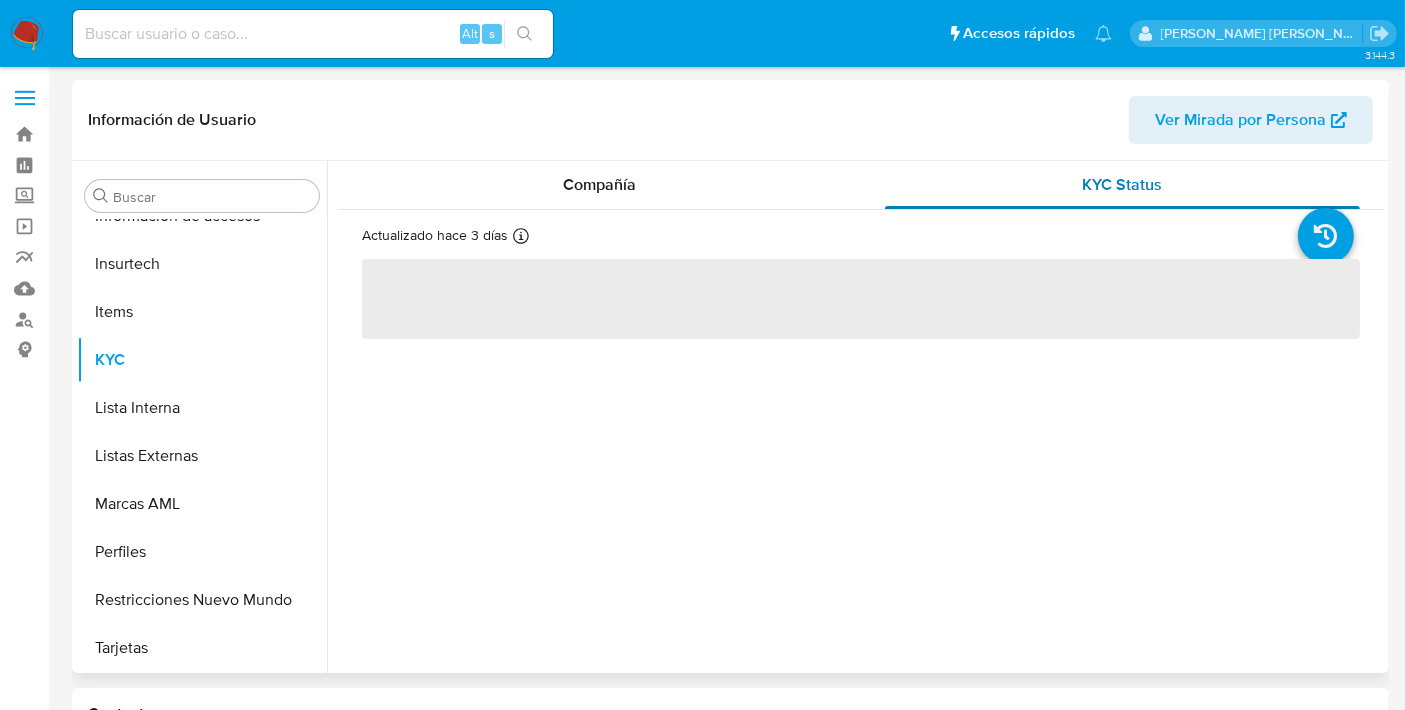 select on "10" 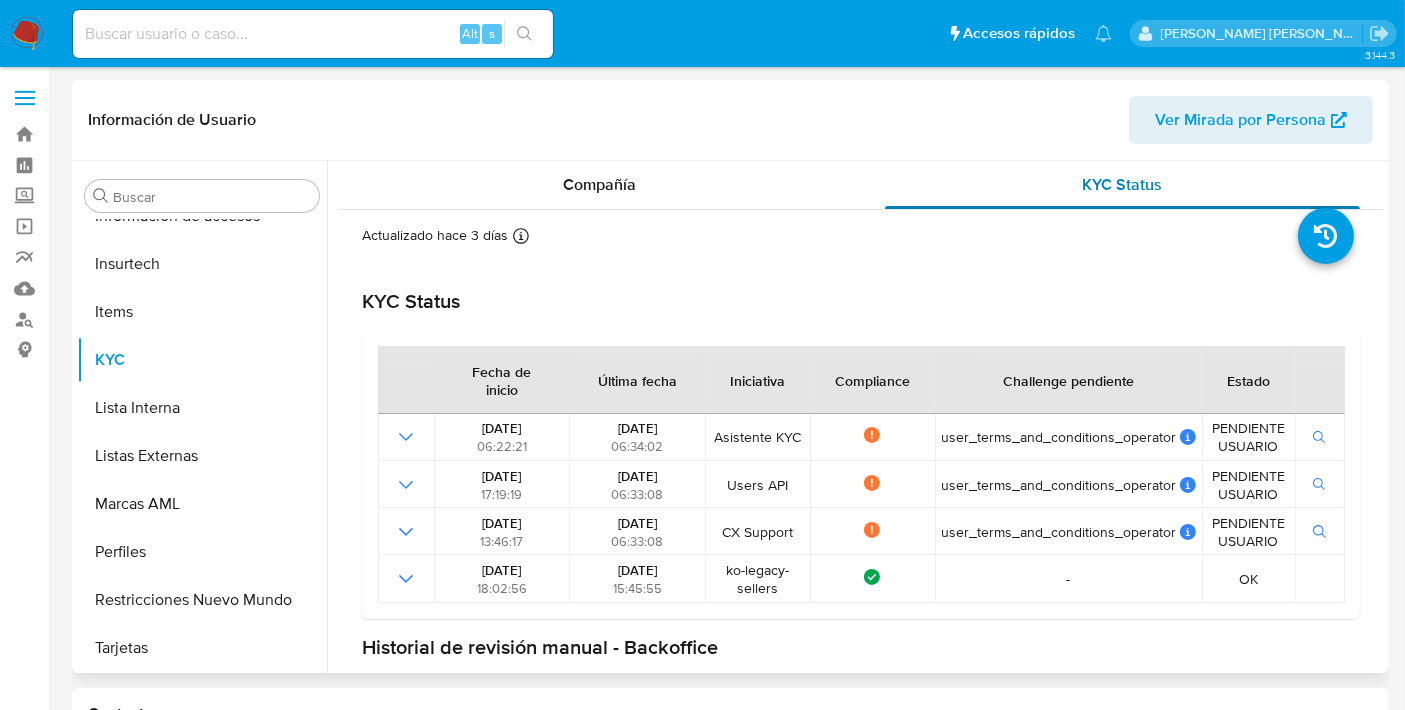 click on "KYC Status" at bounding box center [1122, 185] 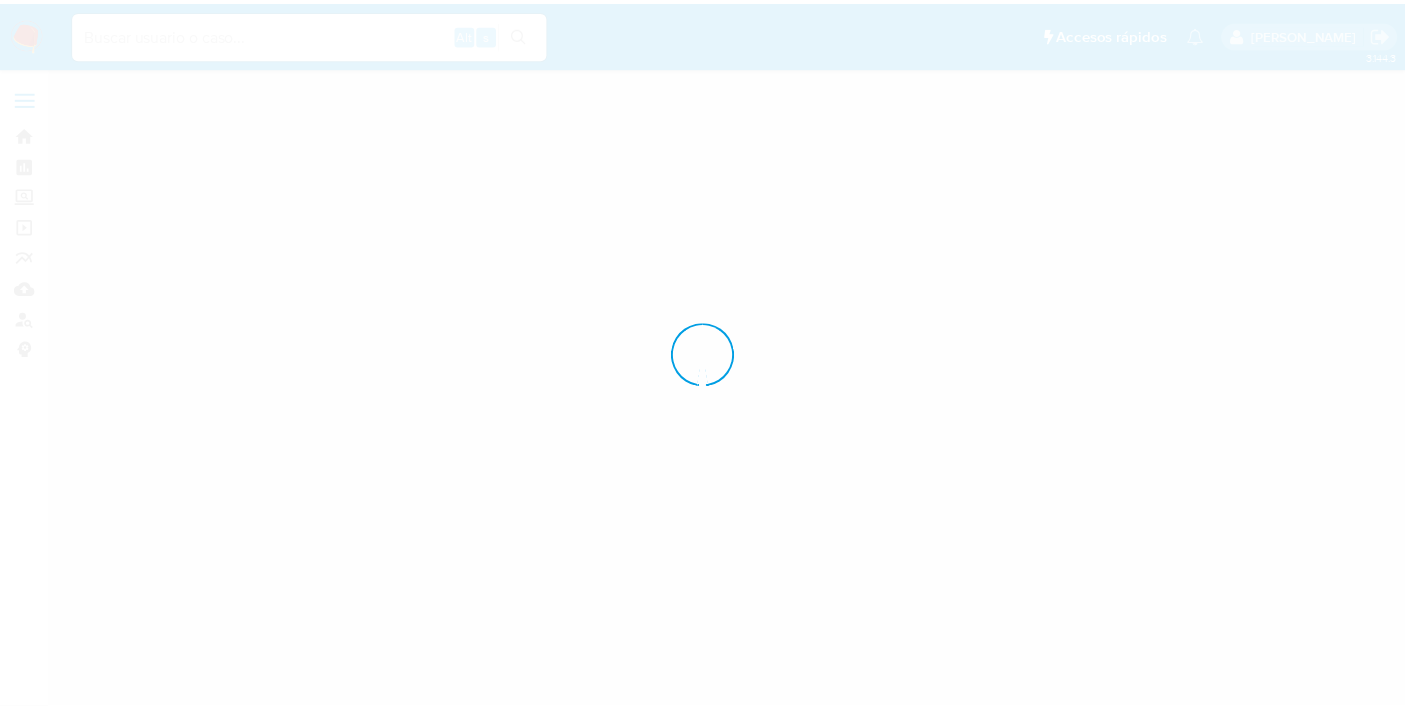 scroll, scrollTop: 0, scrollLeft: 0, axis: both 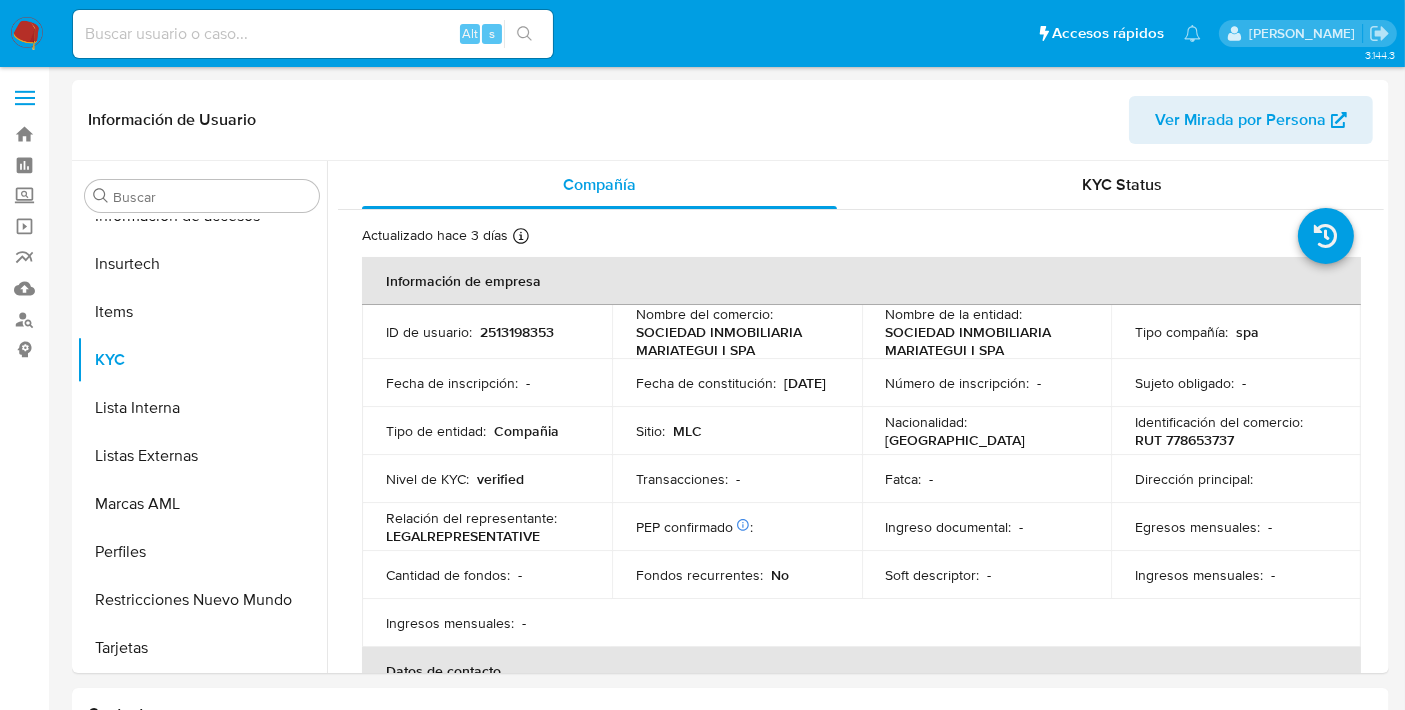 select on "10" 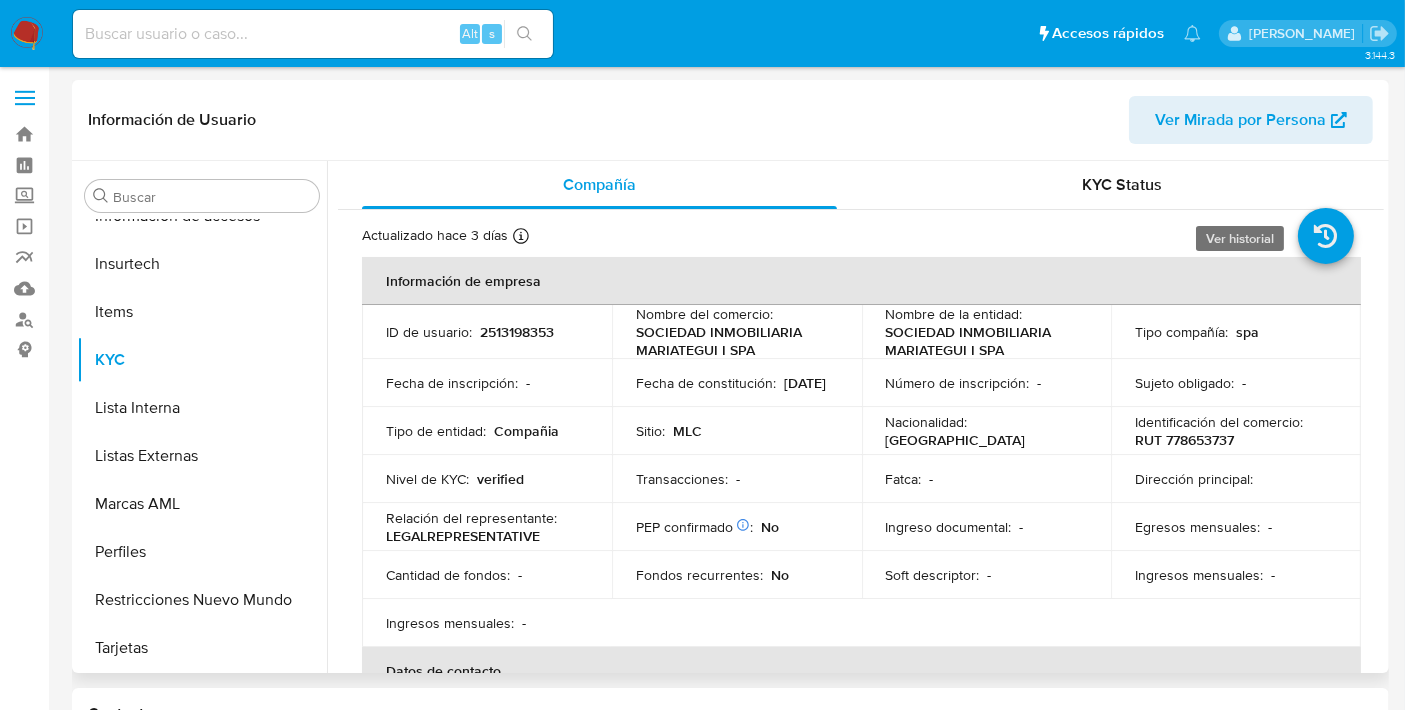 click at bounding box center [1326, 236] 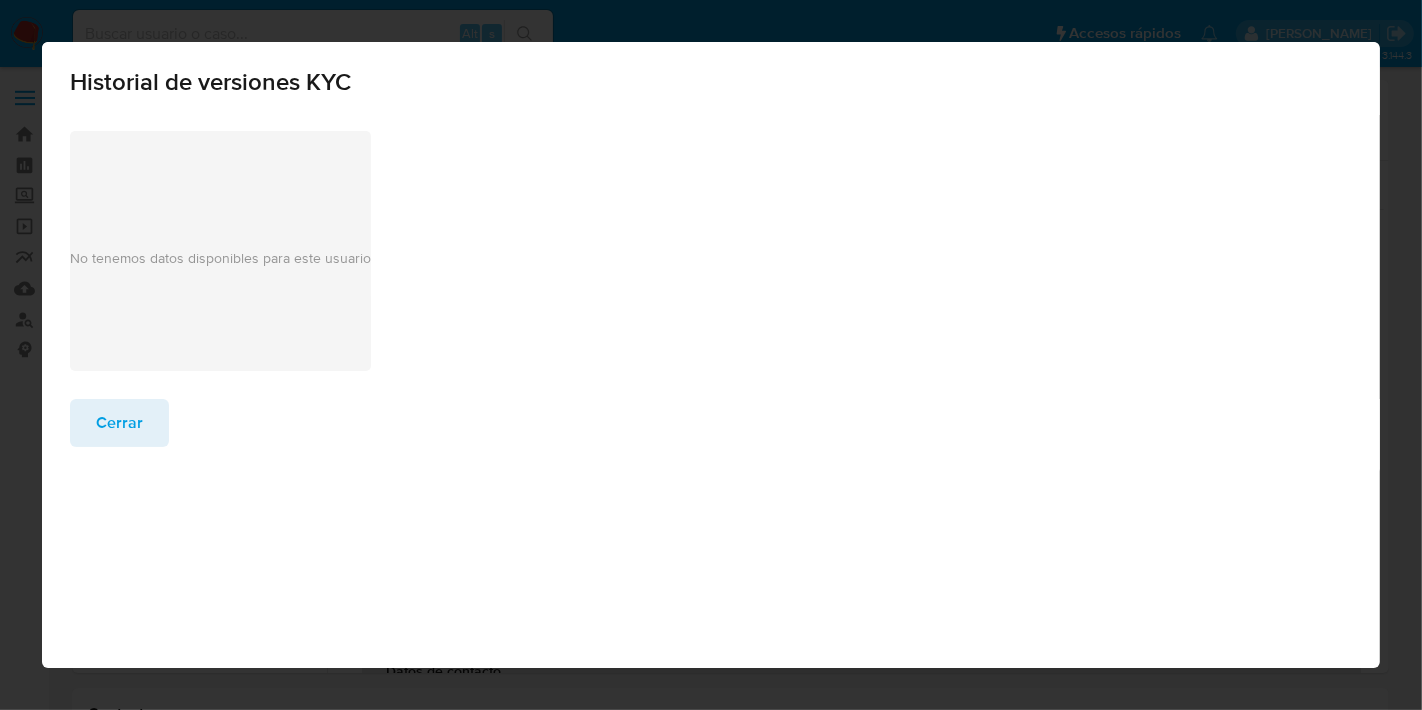 click on "No tenemos datos disponibles para este usuario" at bounding box center [711, 257] 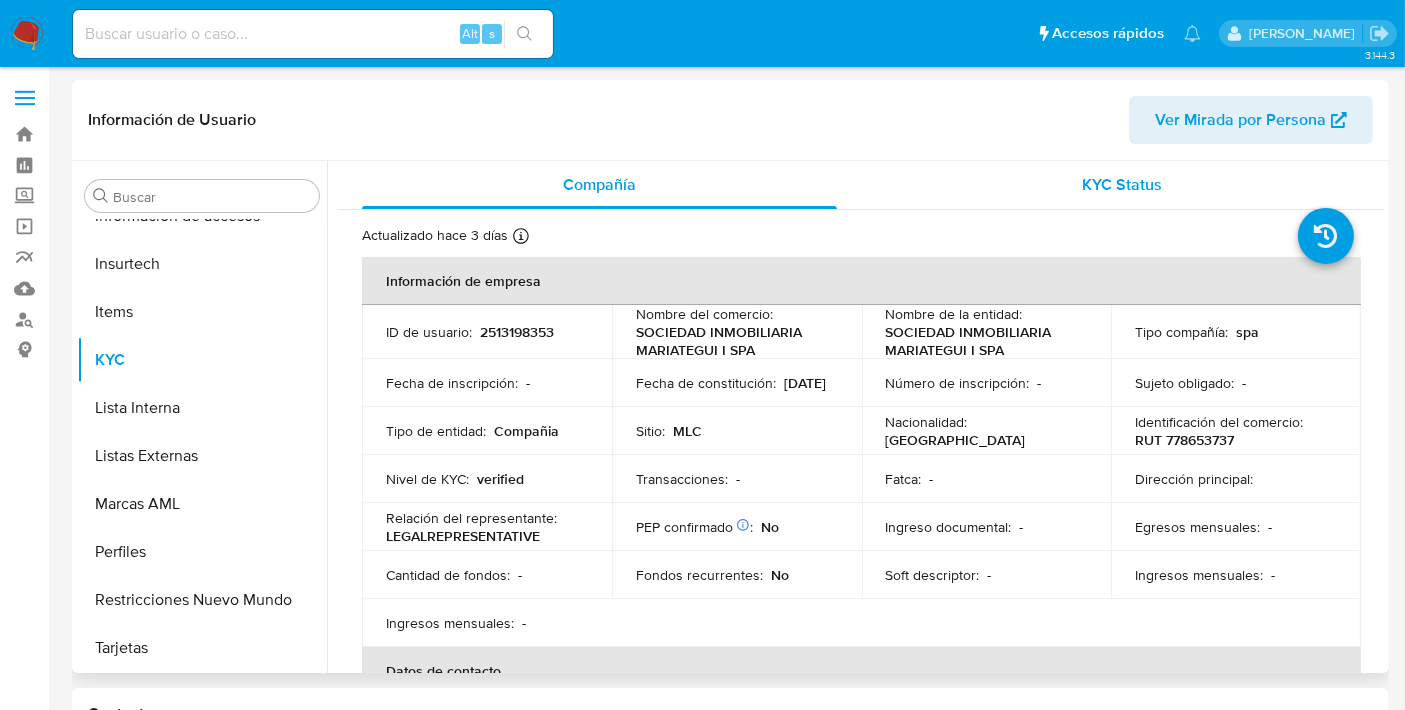 click on "KYC Status" at bounding box center [1123, 184] 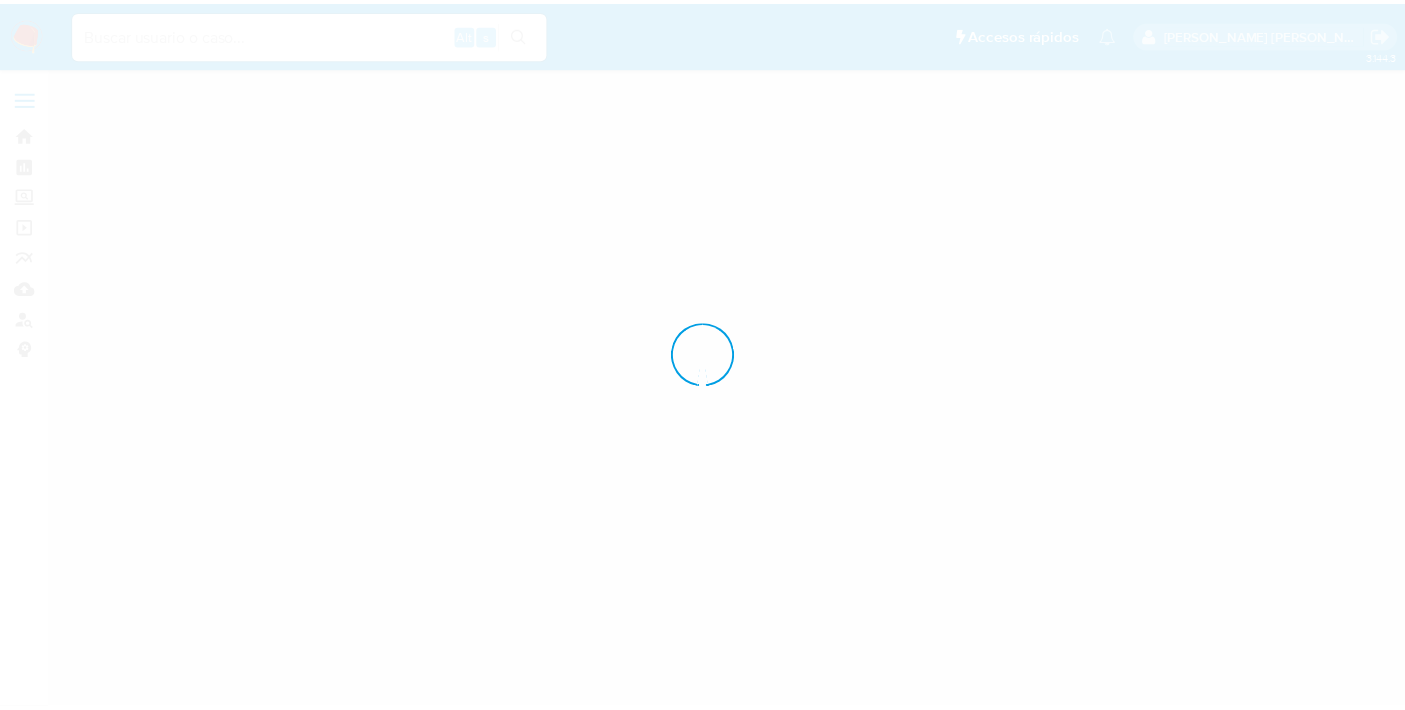 scroll, scrollTop: 0, scrollLeft: 0, axis: both 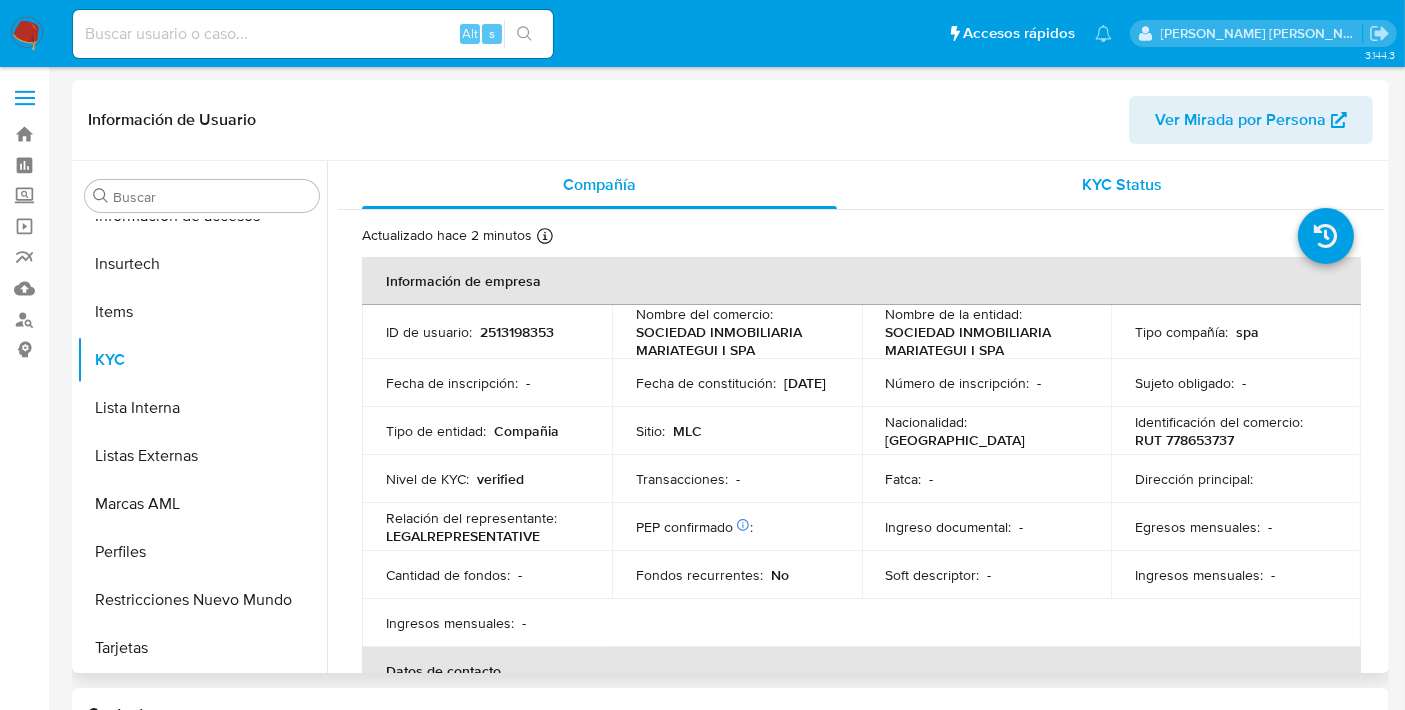 click on "KYC Status" at bounding box center [1122, 185] 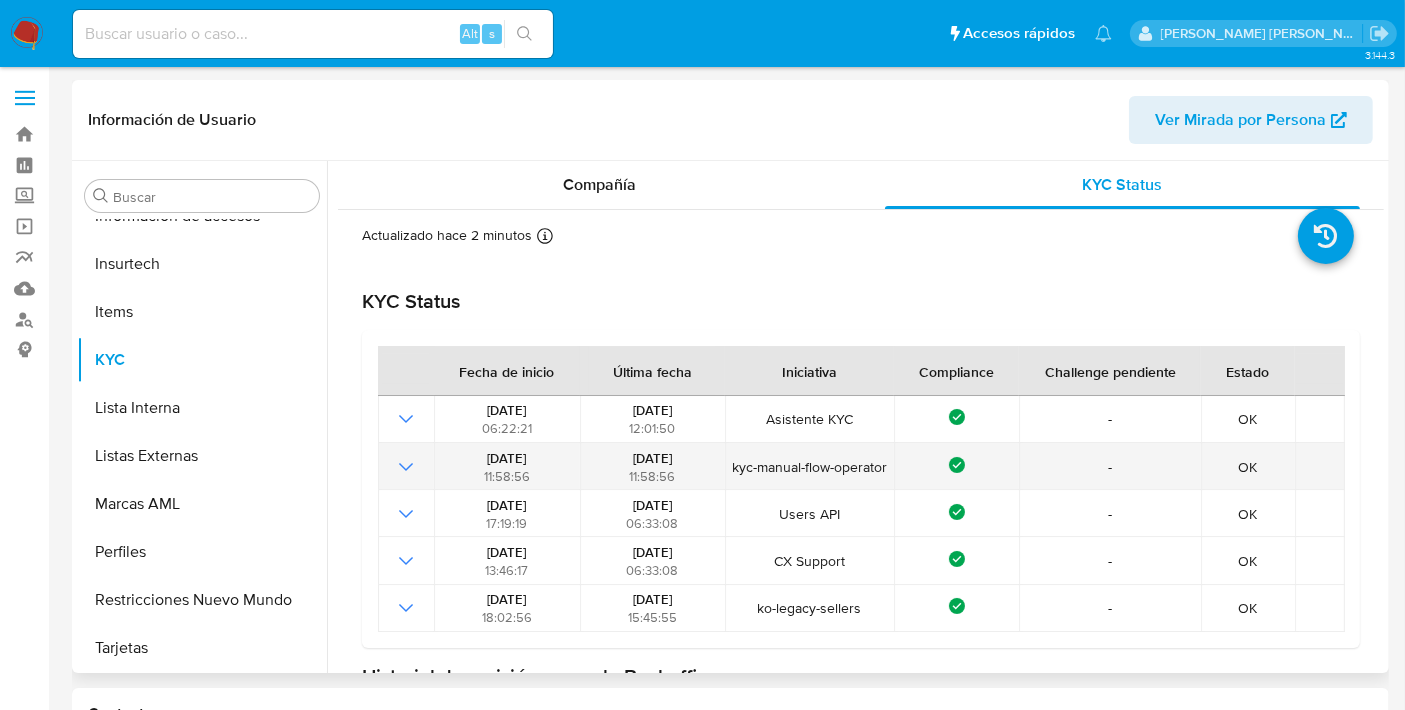 scroll, scrollTop: 242, scrollLeft: 0, axis: vertical 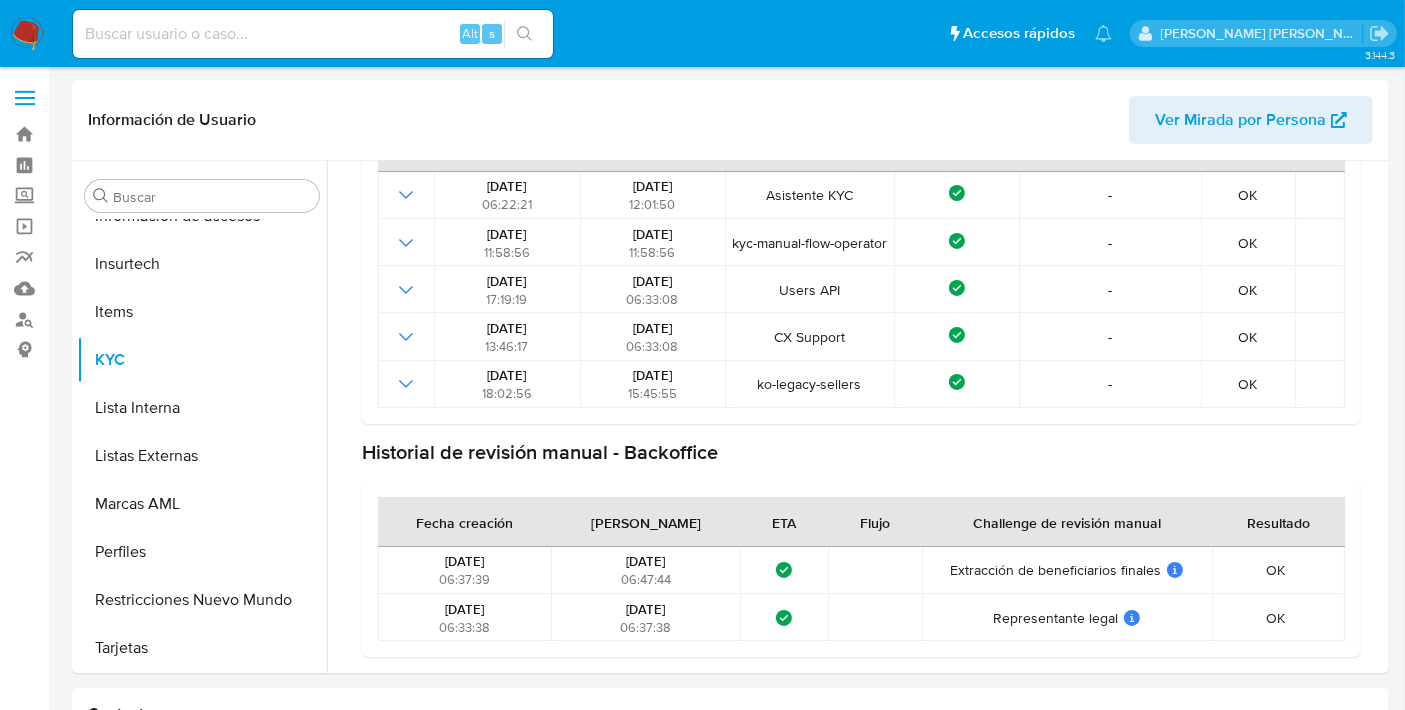 click at bounding box center [313, 34] 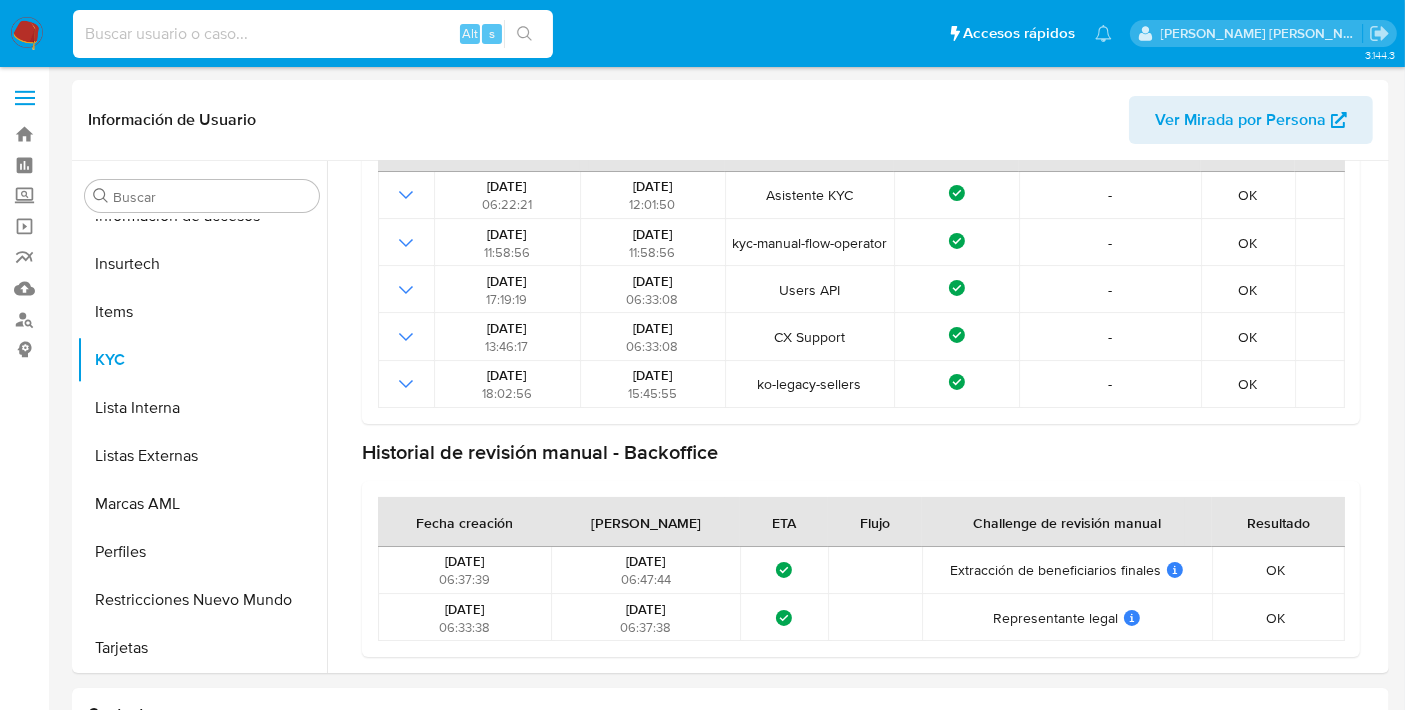 paste on "446653476" 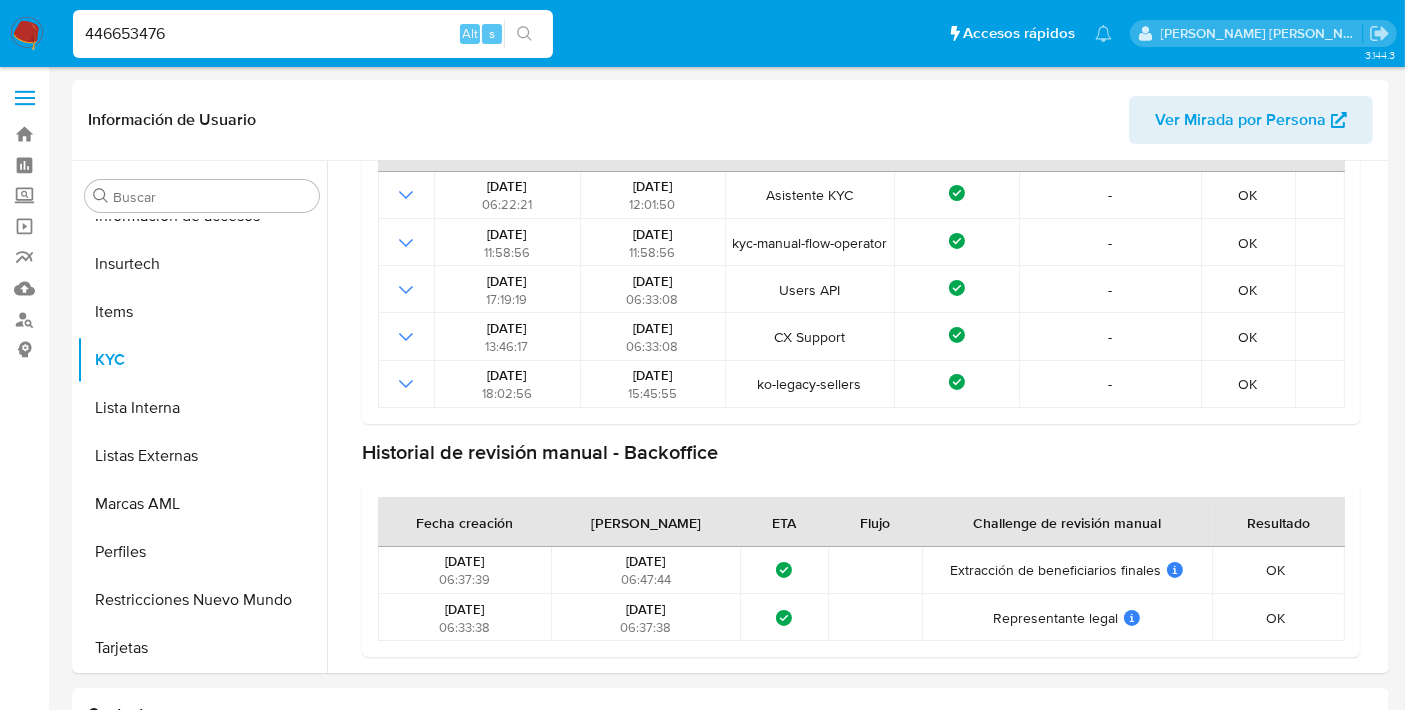 type on "446653476" 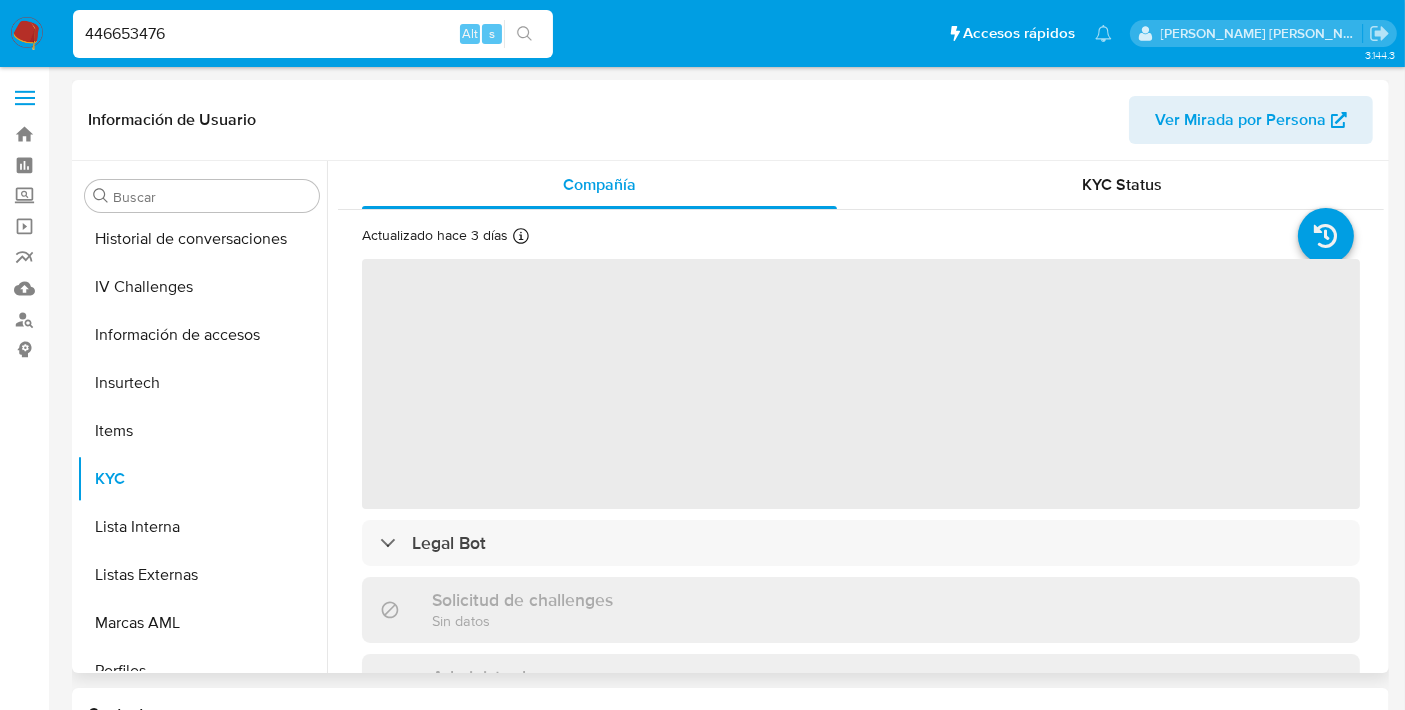 scroll, scrollTop: 796, scrollLeft: 0, axis: vertical 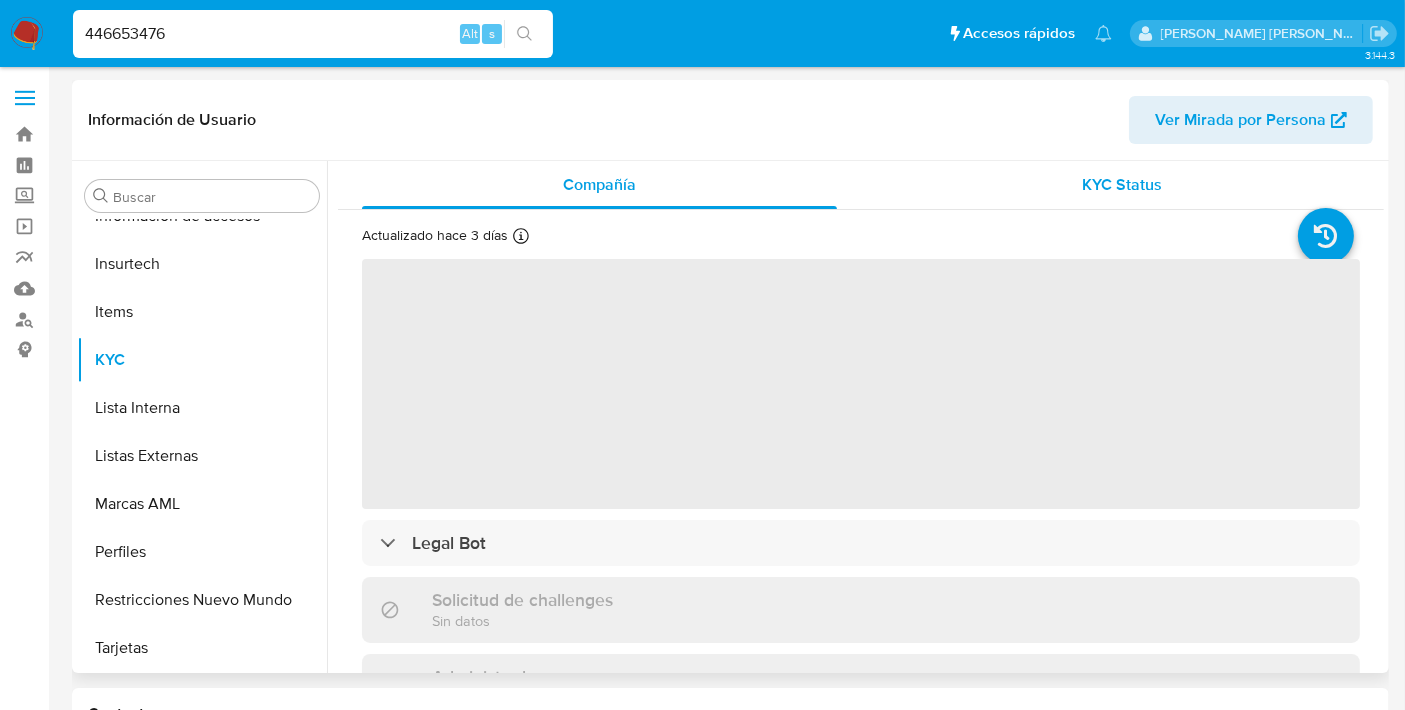 click on "KYC Status" at bounding box center (1122, 185) 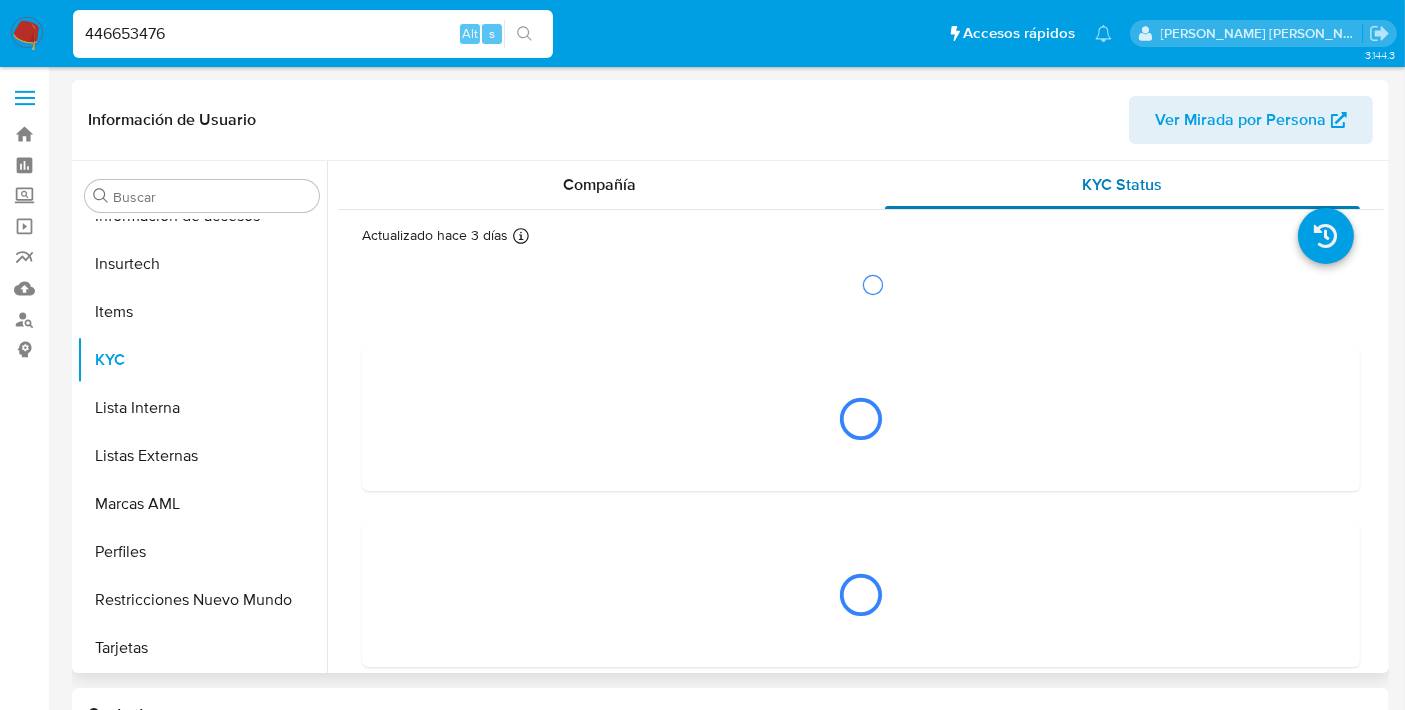 select on "10" 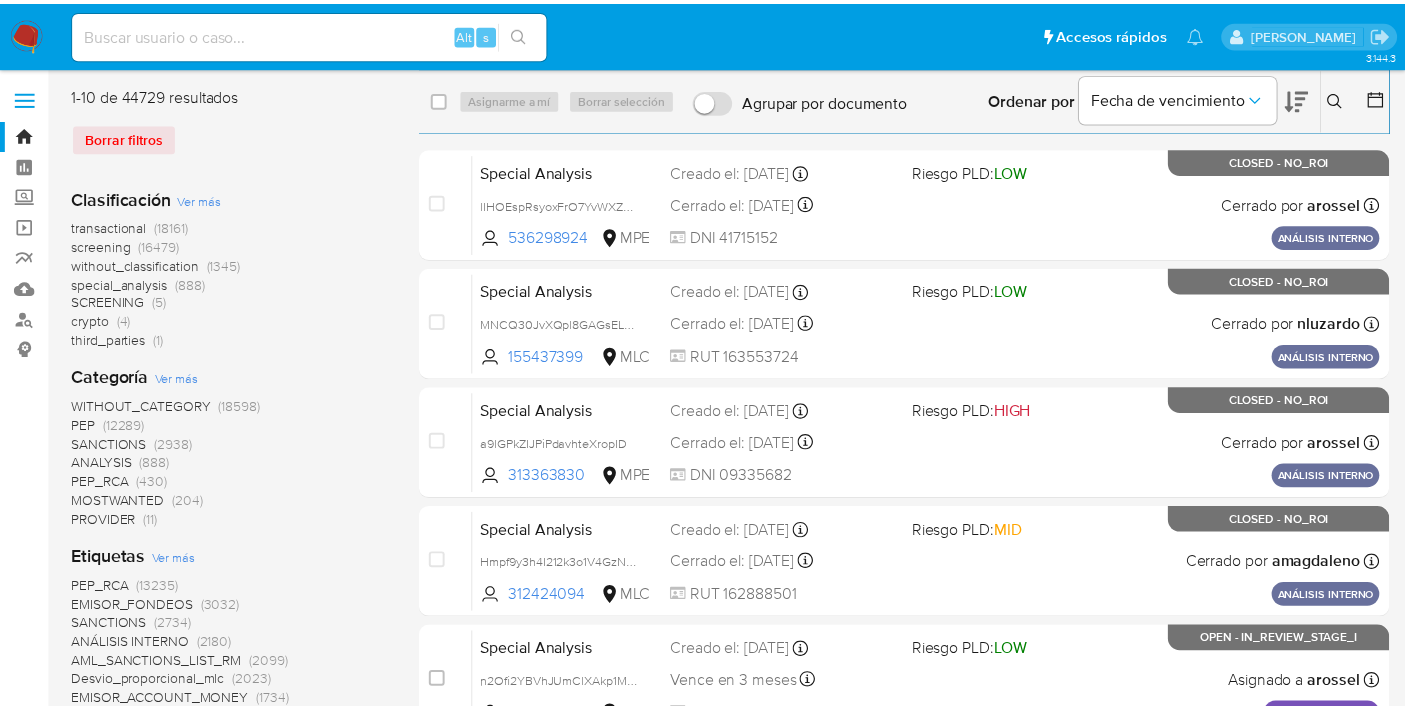 scroll, scrollTop: 0, scrollLeft: 0, axis: both 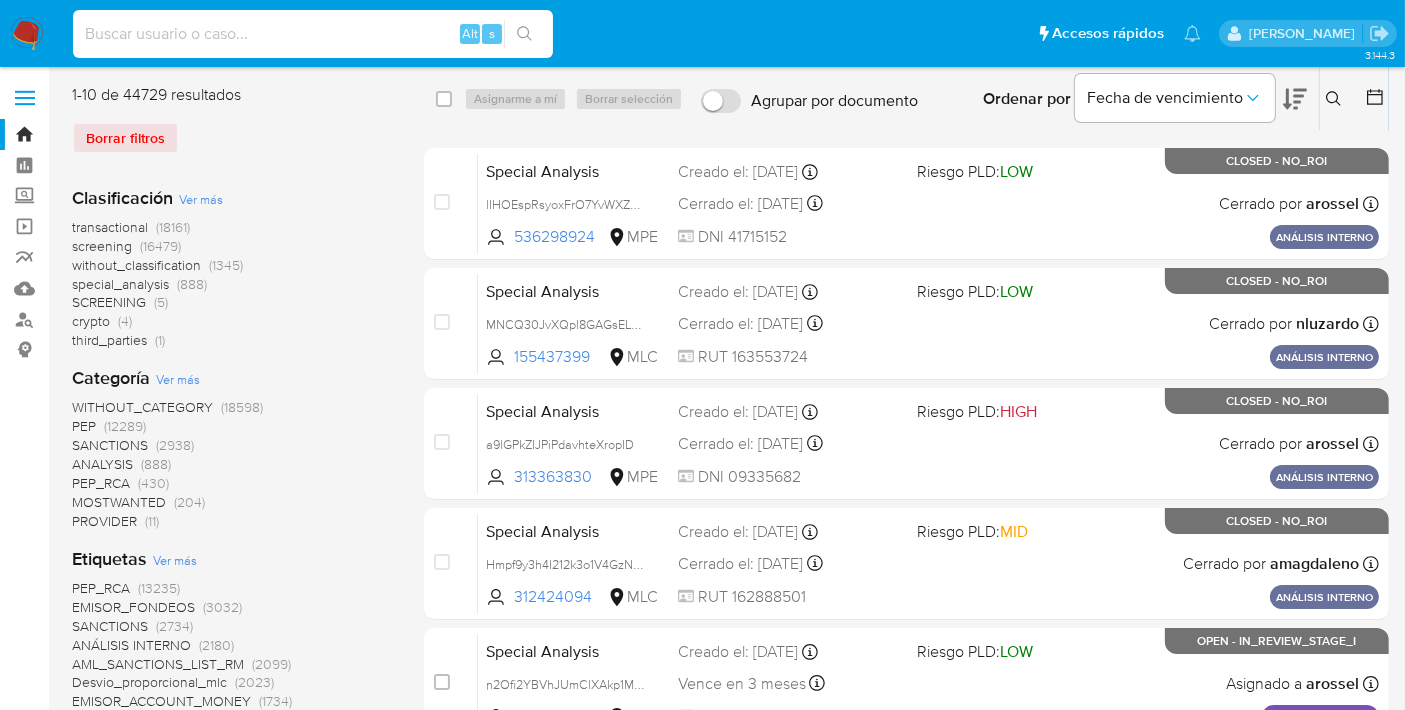 click at bounding box center (313, 34) 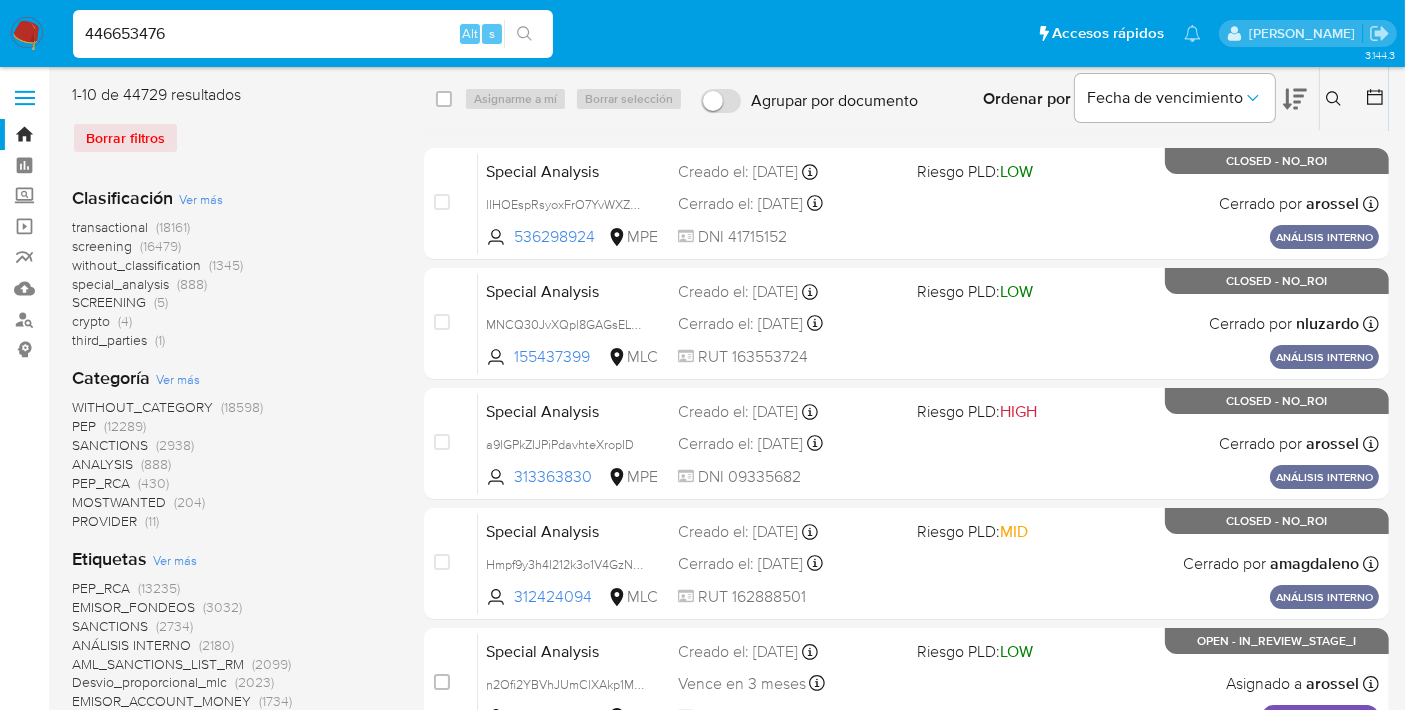 type on "446653476" 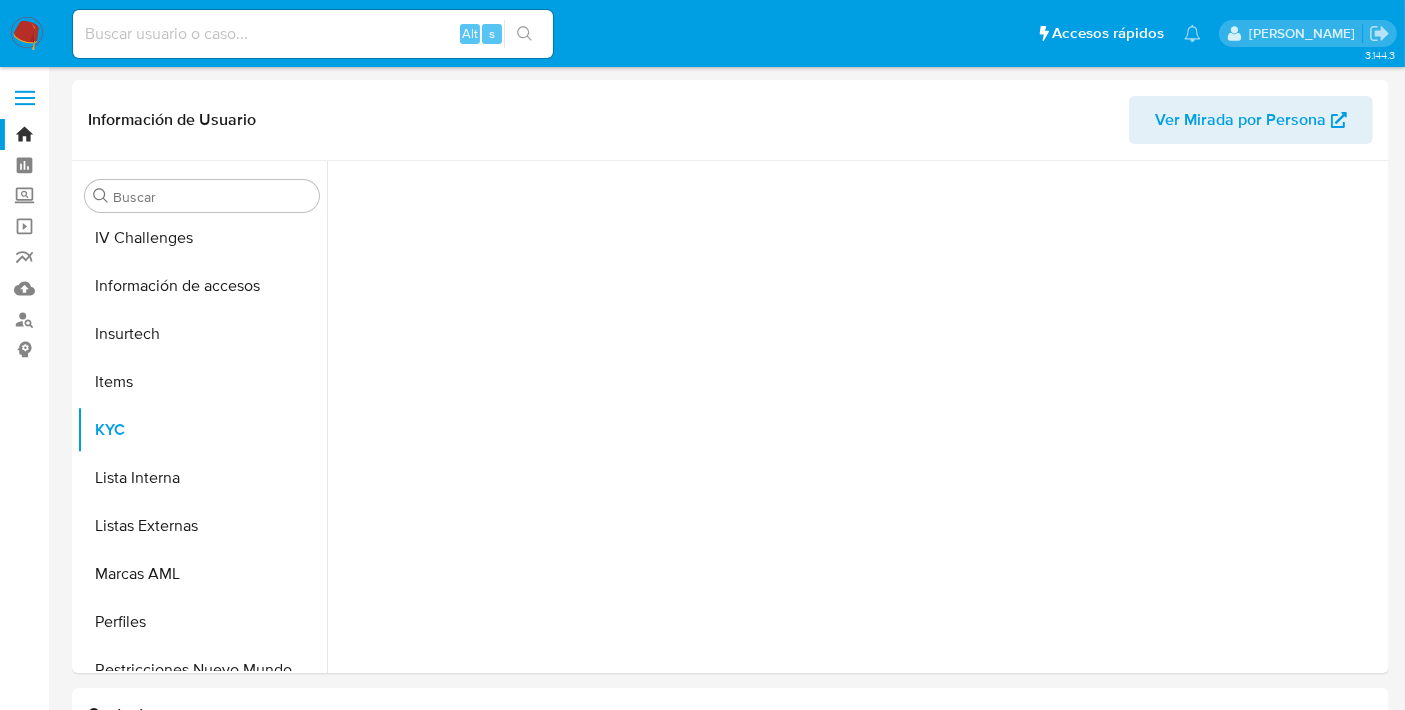 scroll, scrollTop: 796, scrollLeft: 0, axis: vertical 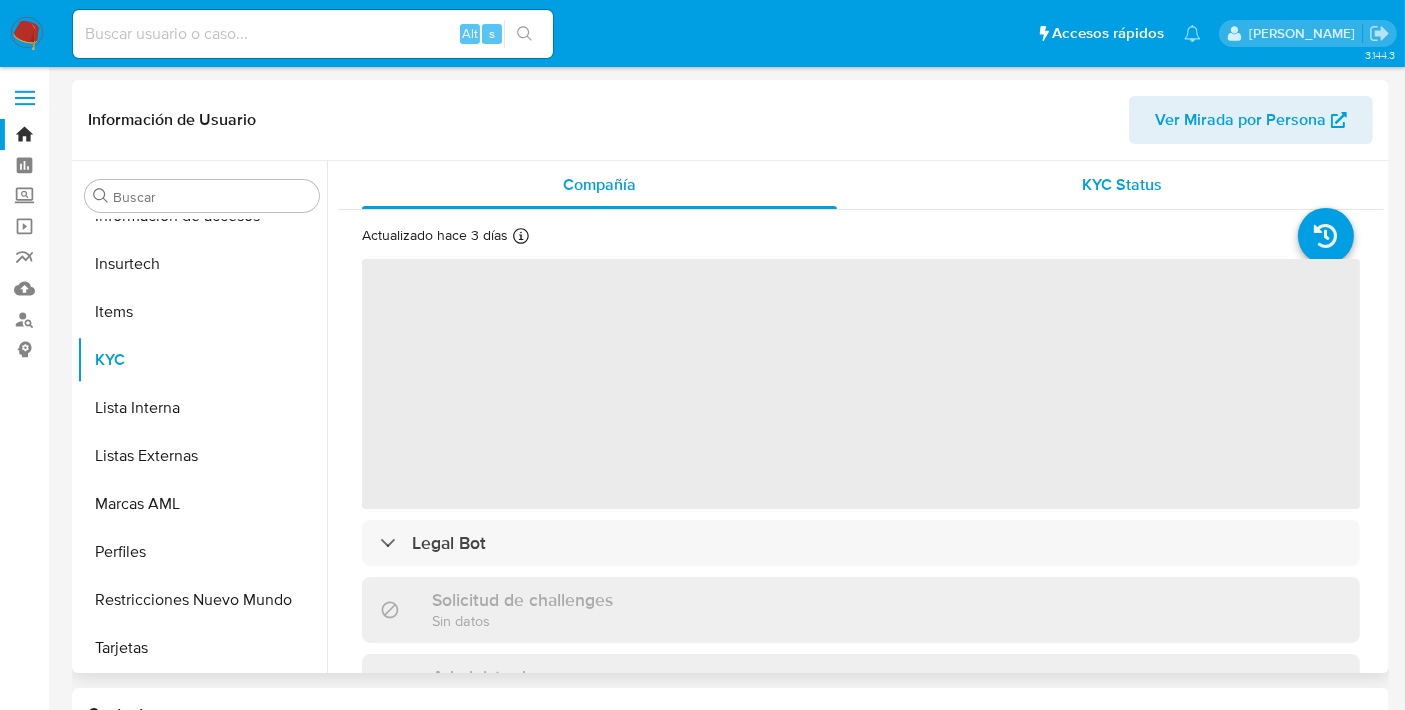 select on "10" 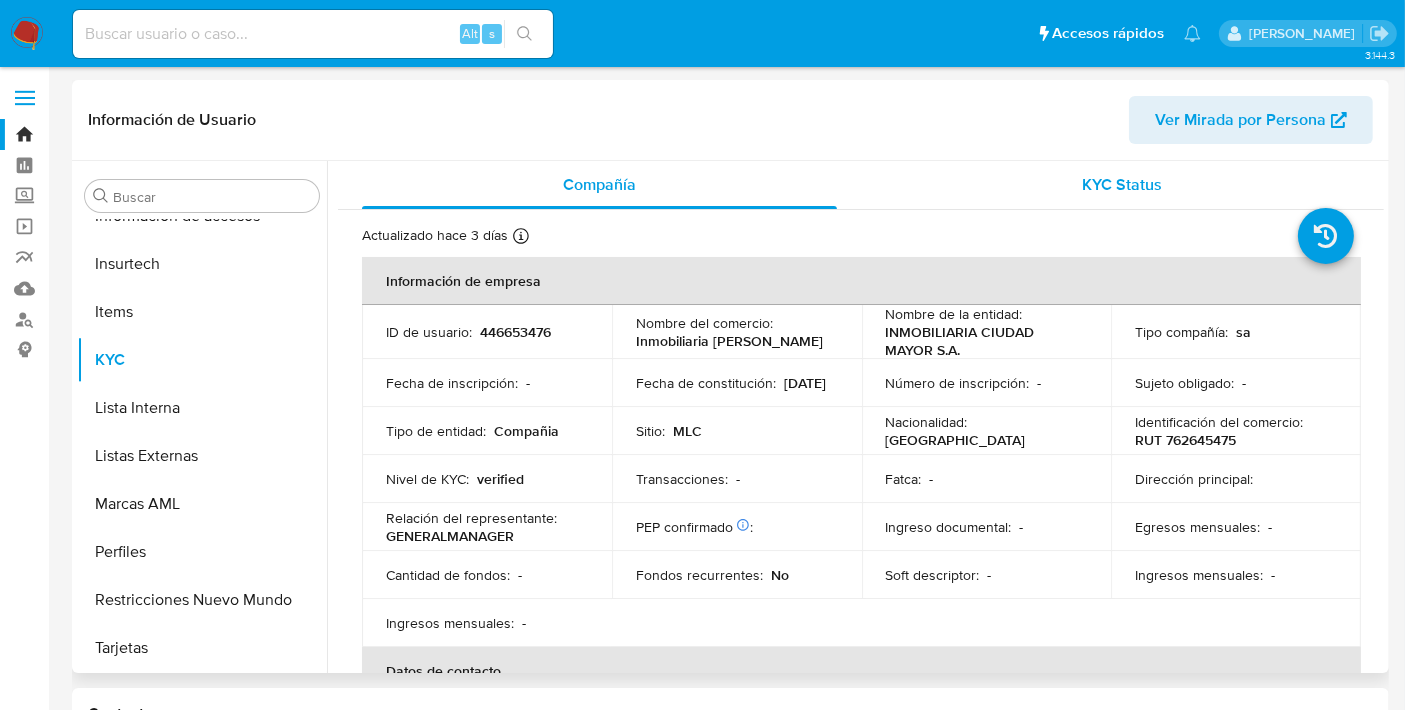 drag, startPoint x: 1133, startPoint y: 167, endPoint x: 1142, endPoint y: 192, distance: 26.57066 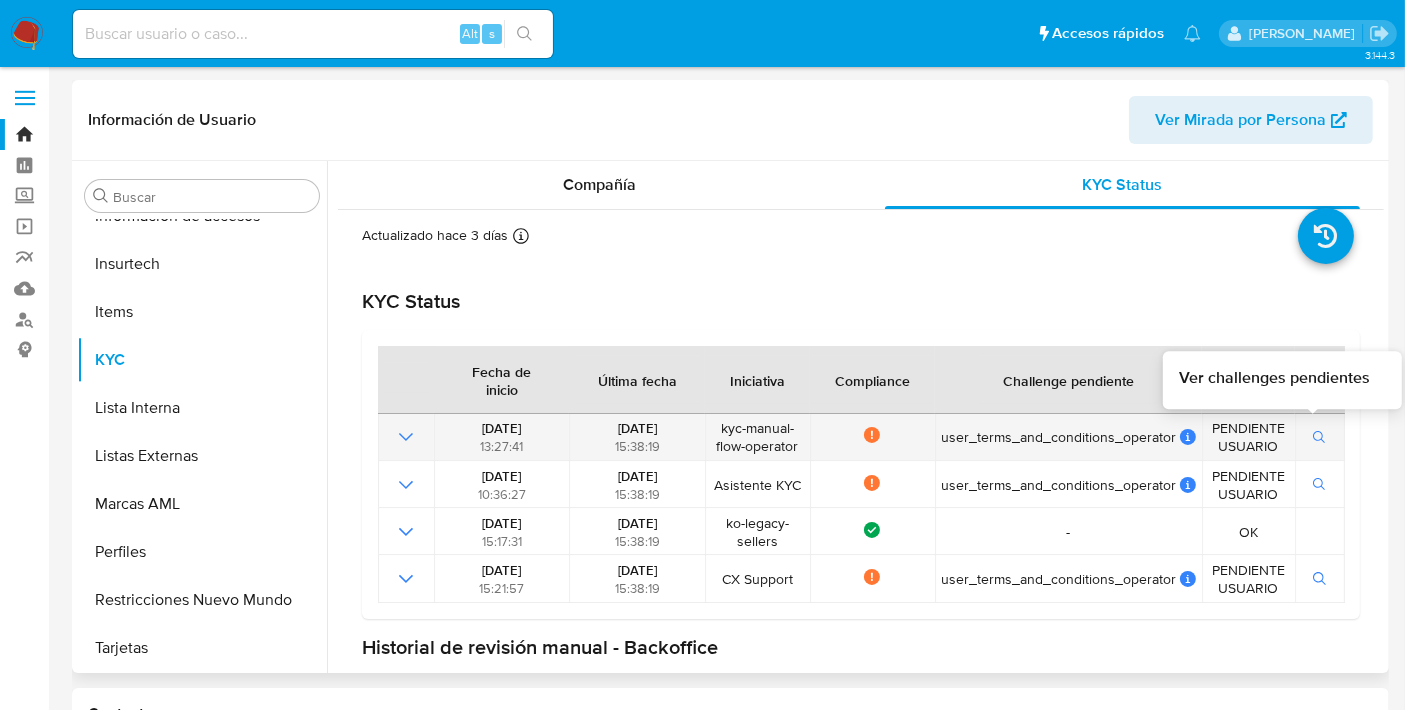 click 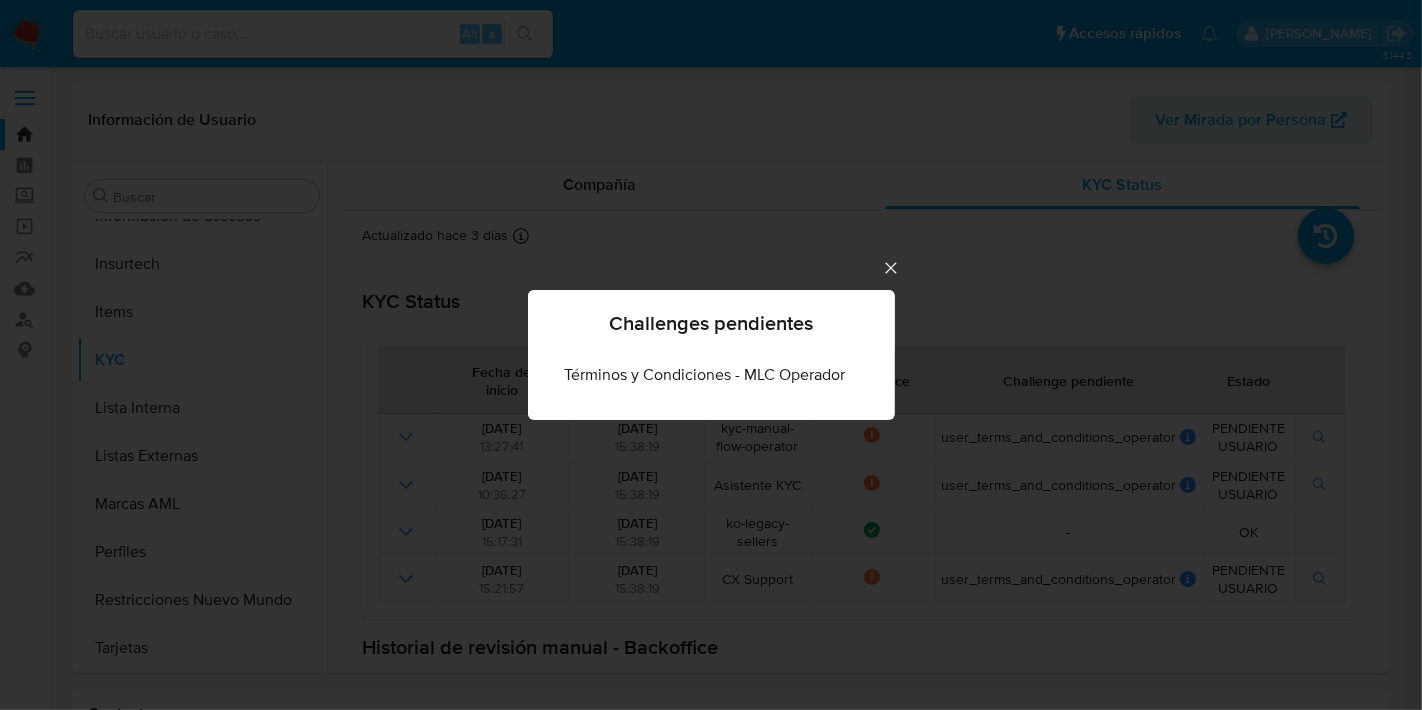 click on "Challenges pendientes Términos y Condiciones -
MLC Operador" at bounding box center [711, 355] 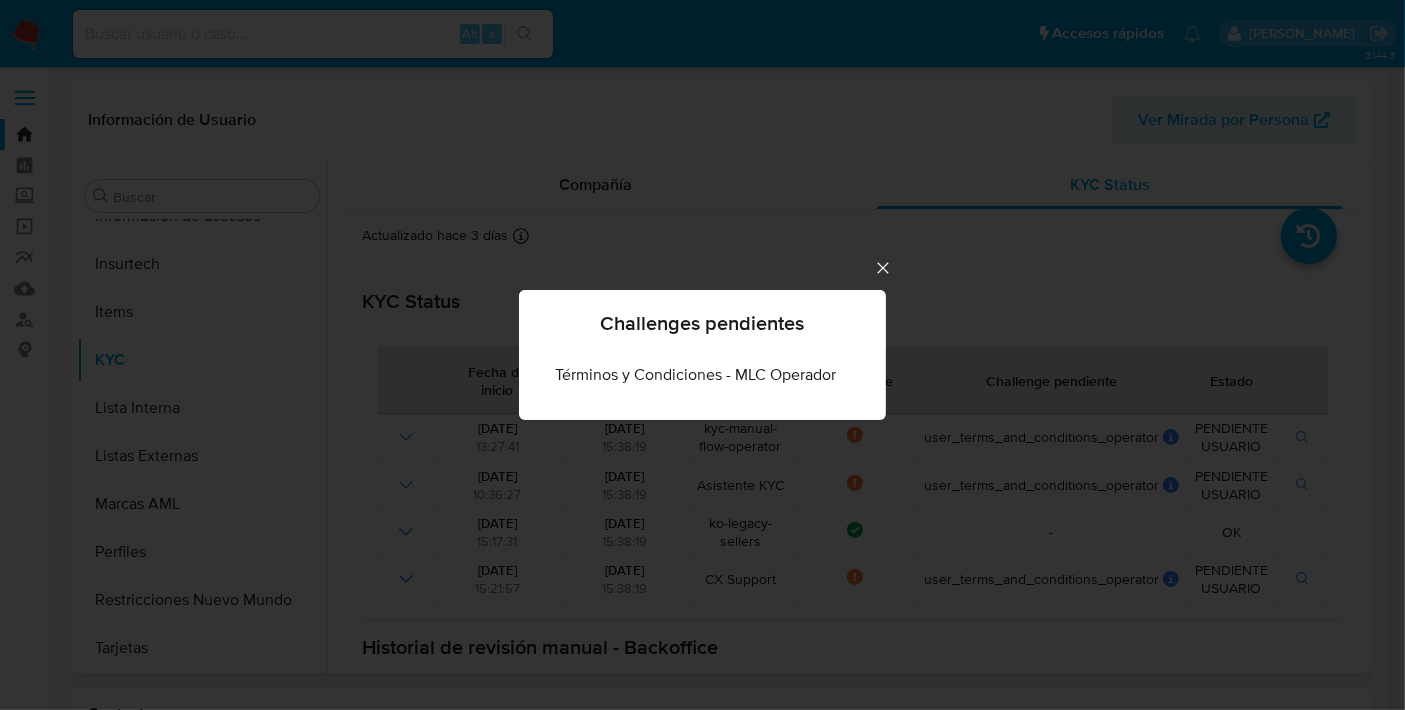 click on "KYC Status Fecha de inicio Última fecha Iniciativa Compliance Challenge pendiente Estado 03/07/2025 13:27:41 04/07/2025 15:38:19 kyc-manual-flow-operator Not compliance user_terms_and_conditions_operator user_terms_and_conditions_operator   User ID challenge:  user_terms_and_conditions_operator Tipo de challenge:  User ID Descripción:  PENDIENTE USUARIO Ver challenges pendientes   04/07/2025 10:36:27 04/07/2025 15:38:19 Asistente KYC Not compliance user_terms_and_conditions_operator user_terms_and_conditions_operator   User ID challenge:  user_terms_and_conditions_operator Tipo de challenge:  User ID Descripción:  PENDIENTE USUARIO Ver challenges pendientes   27/06/2025 15:17:31 04/07/2025 15:38:19 ko-legacy-sellers Compliance - OK 27/06/2025 15:21:57 04/07/2025 15:38:19 CX Support Not compliance user_terms_and_conditions_operator user_terms_and_conditions_operator   User ID challenge:  user_terms_and_conditions_operator Tipo de challenge:  User ID Descripción:  PENDIENTE USUARIO Ver challenges pendientes" at bounding box center [852, 554] 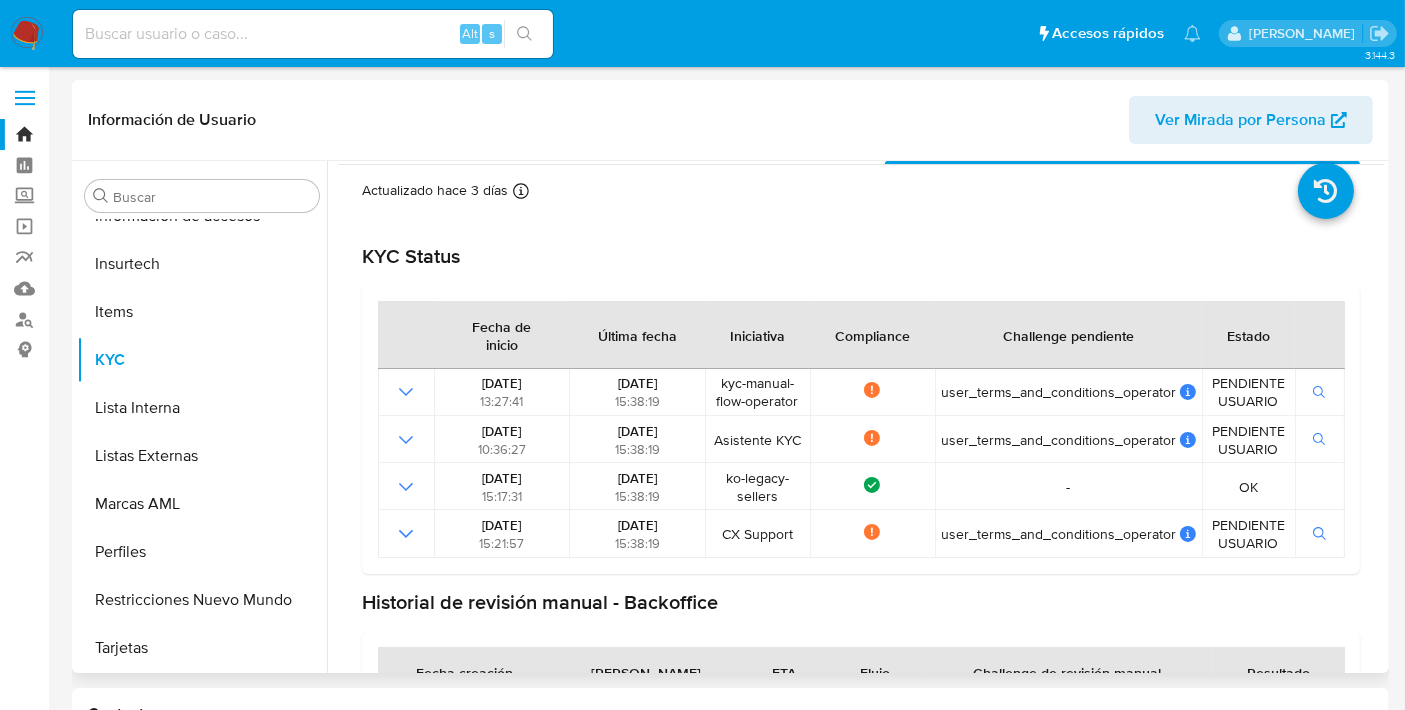scroll, scrollTop: 0, scrollLeft: 0, axis: both 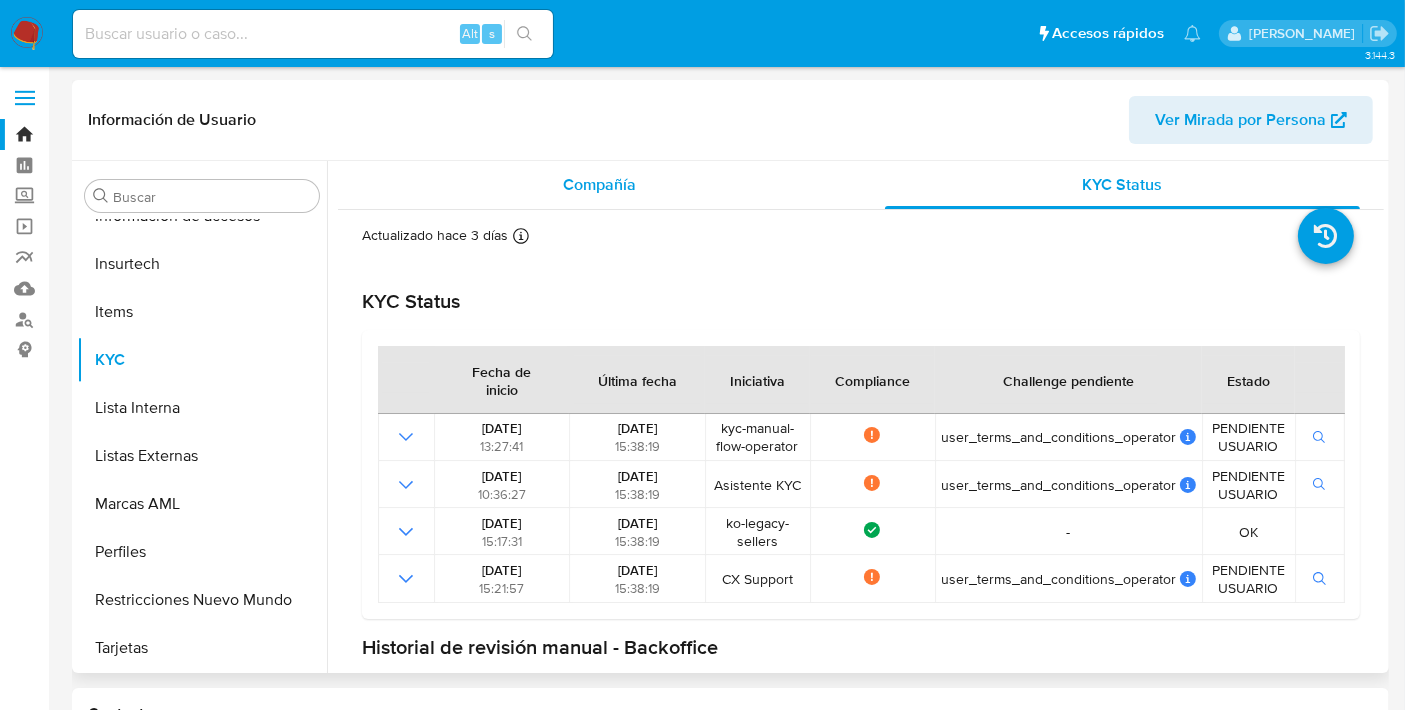 click on "Compañía" at bounding box center (599, 184) 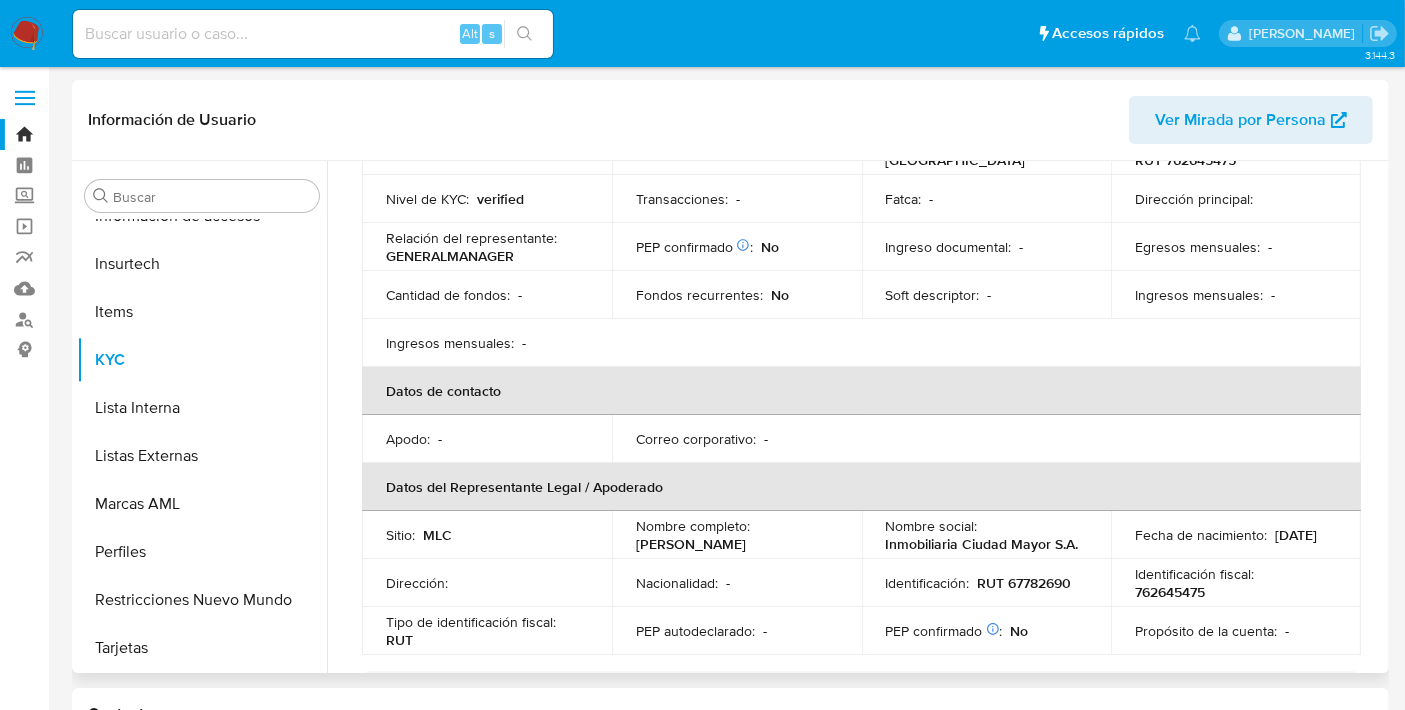 scroll, scrollTop: 0, scrollLeft: 0, axis: both 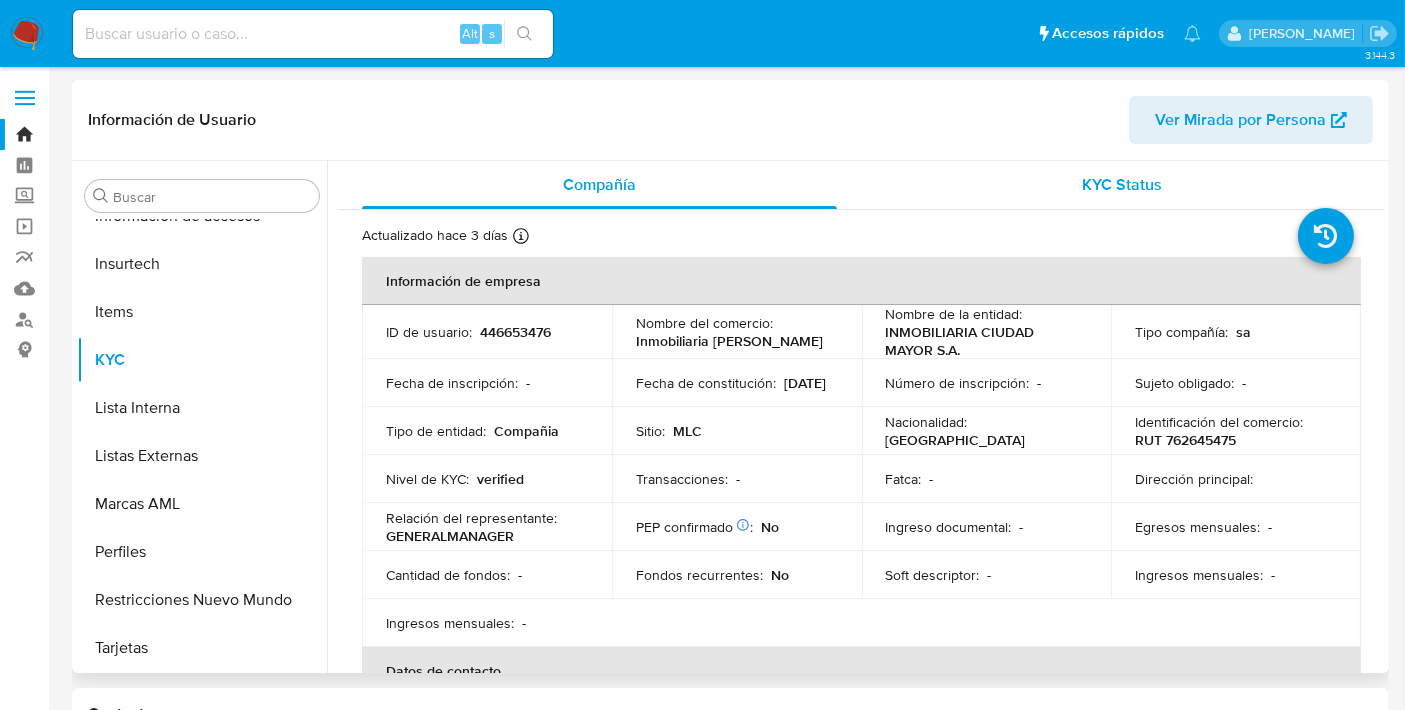 click on "KYC Status" at bounding box center (1122, 185) 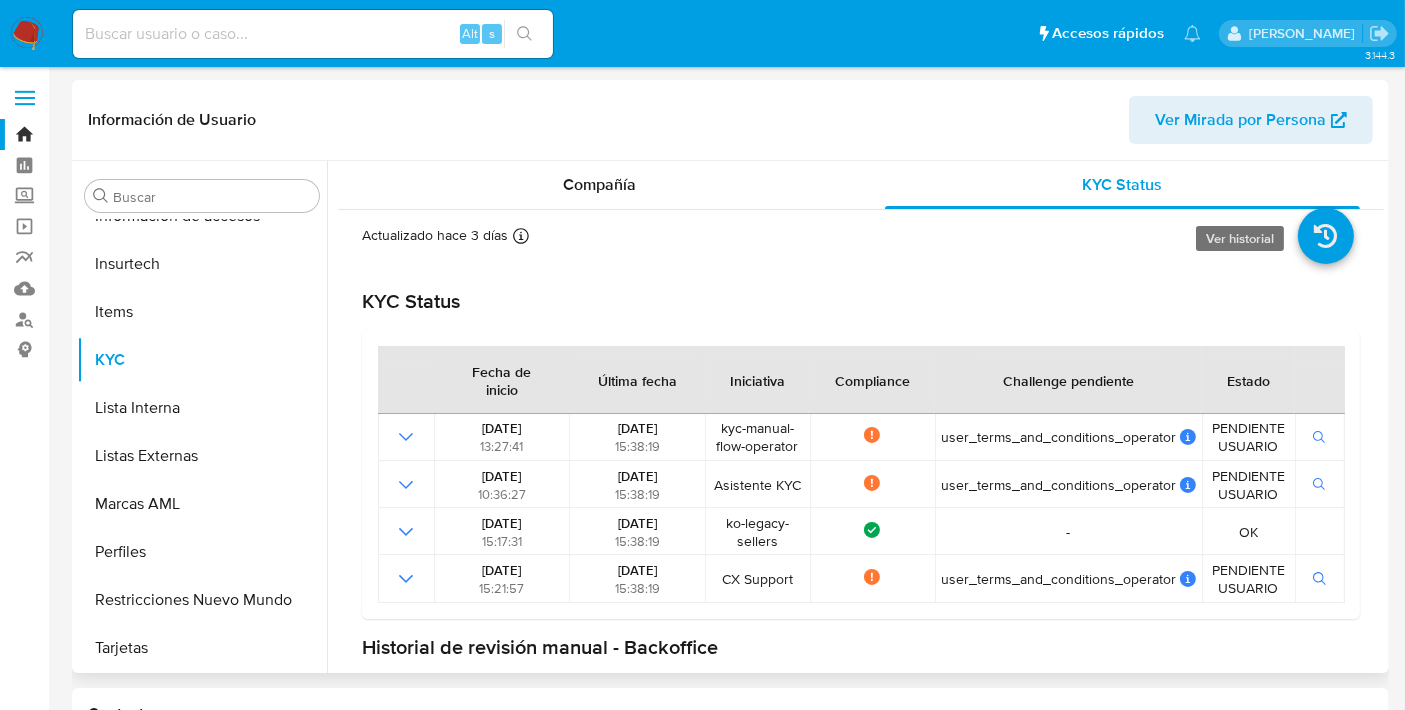 click at bounding box center [1326, 236] 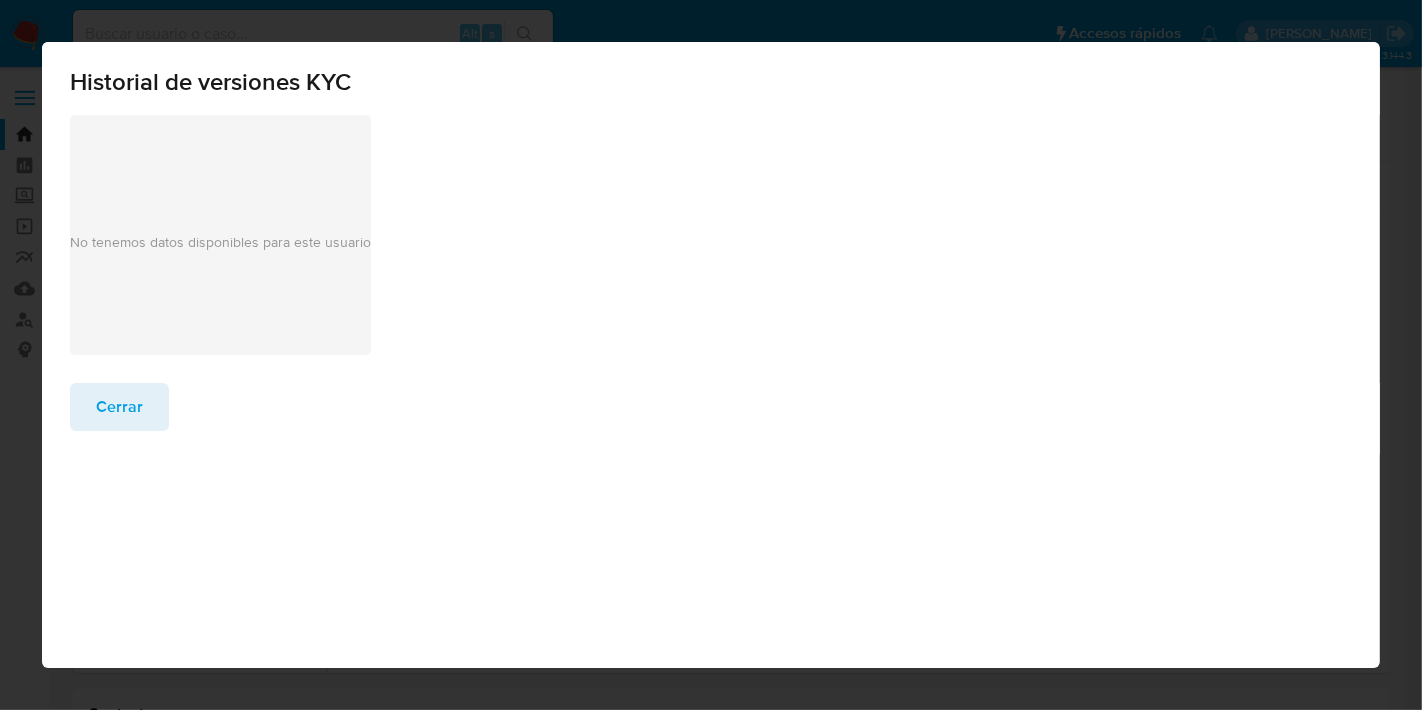 click on "Cerrar" at bounding box center [119, 407] 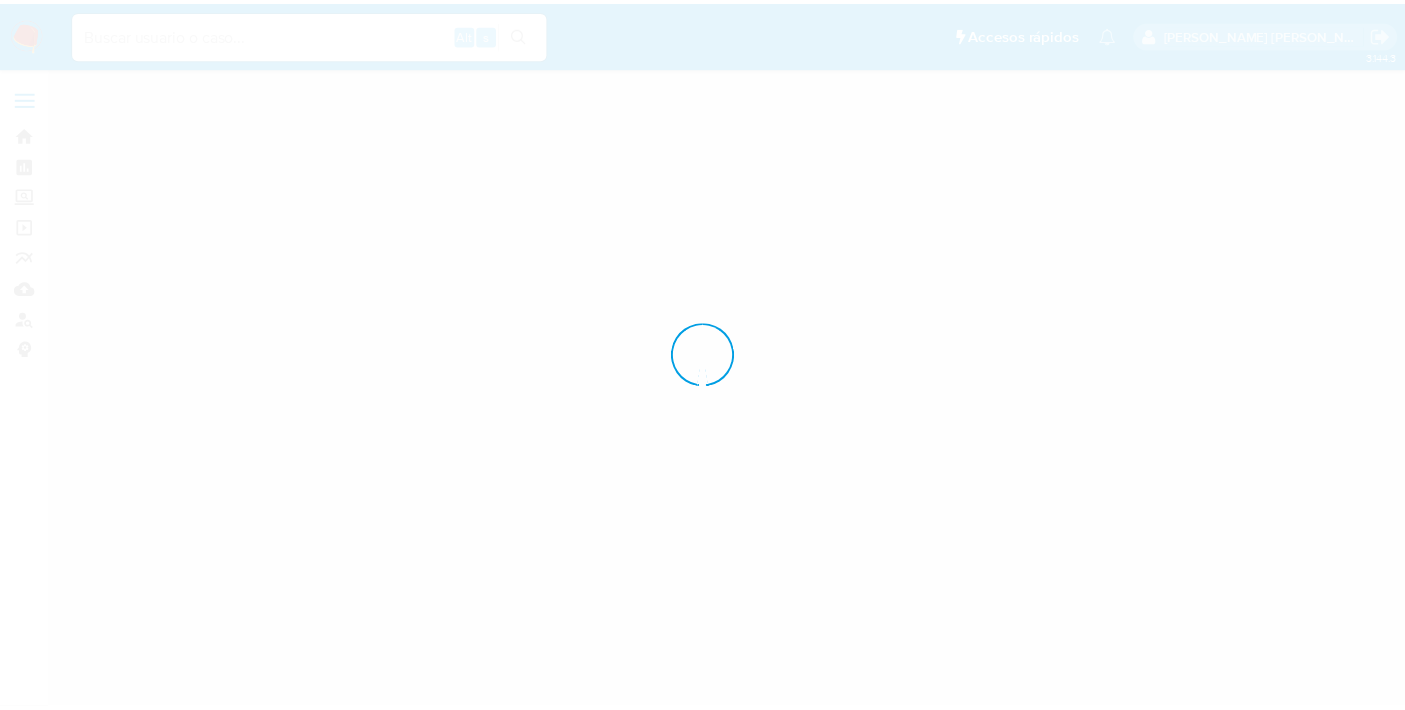 scroll, scrollTop: 0, scrollLeft: 0, axis: both 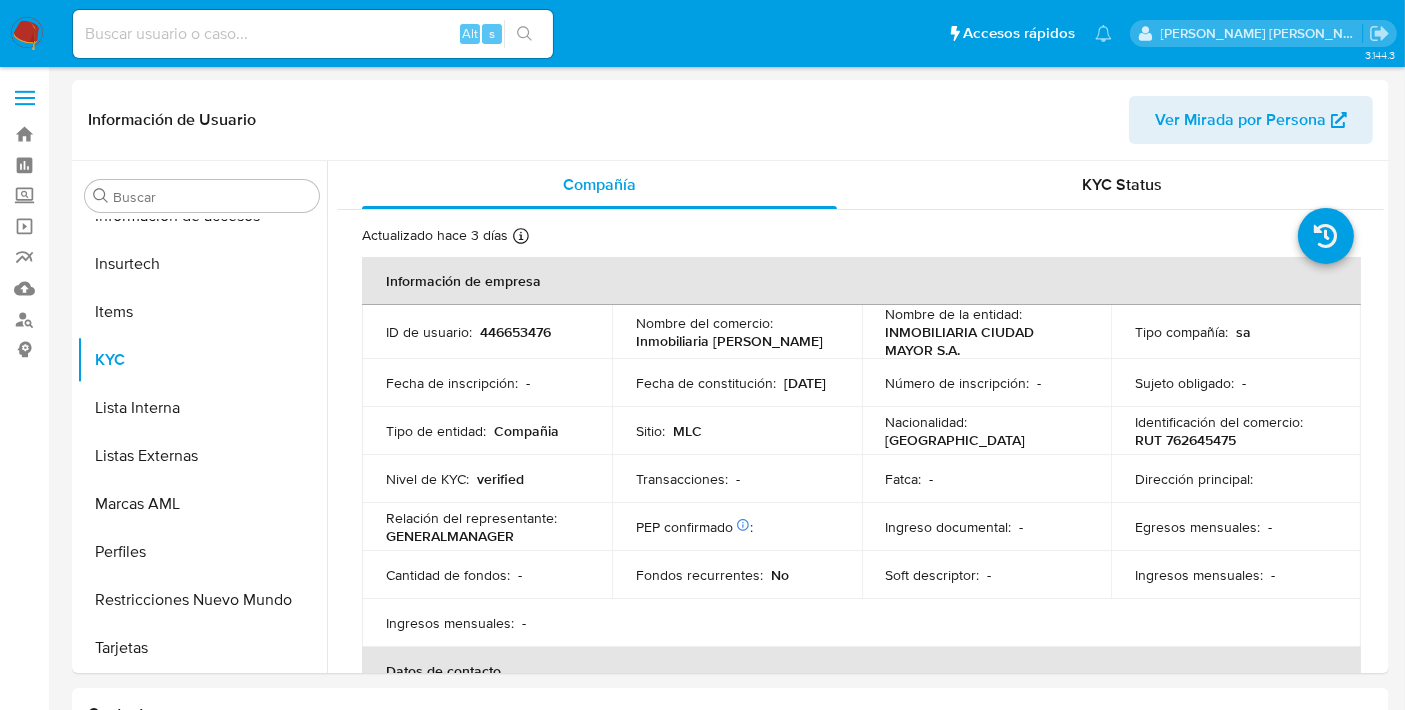 select on "10" 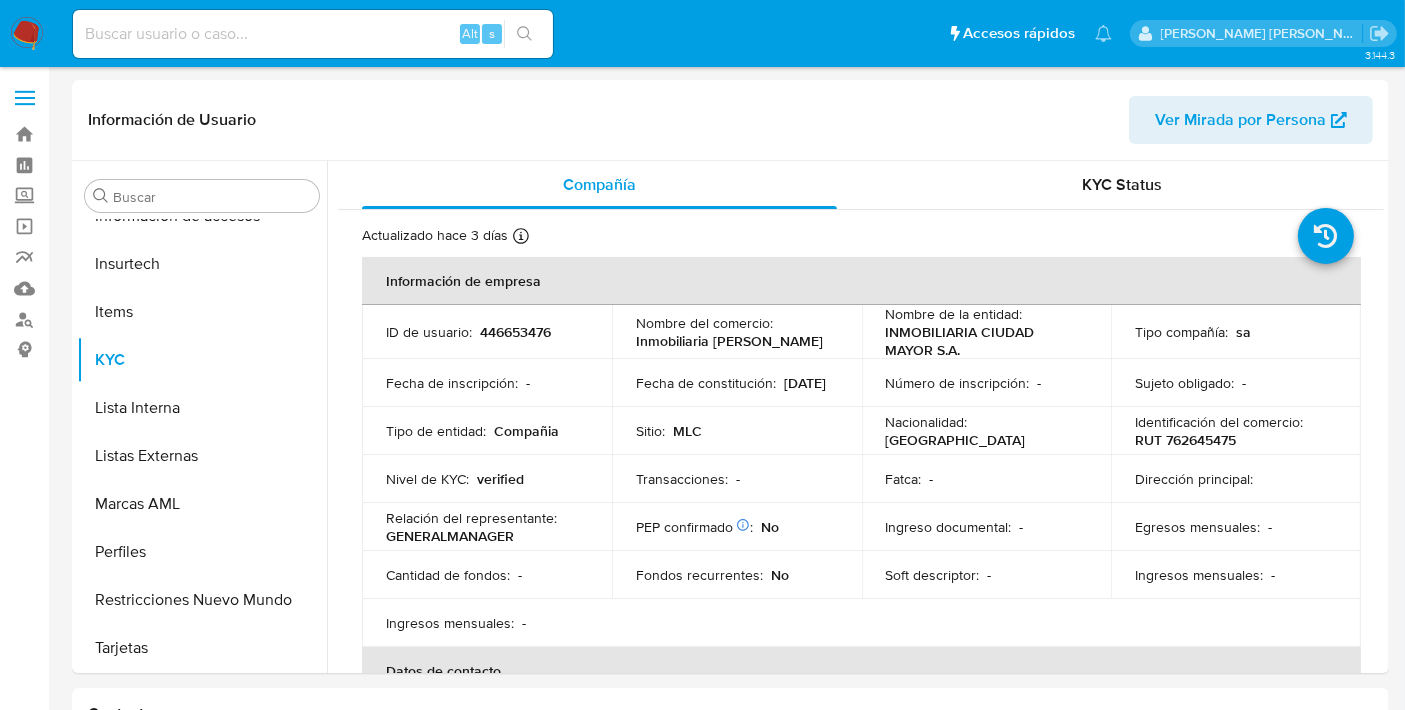 click at bounding box center (313, 34) 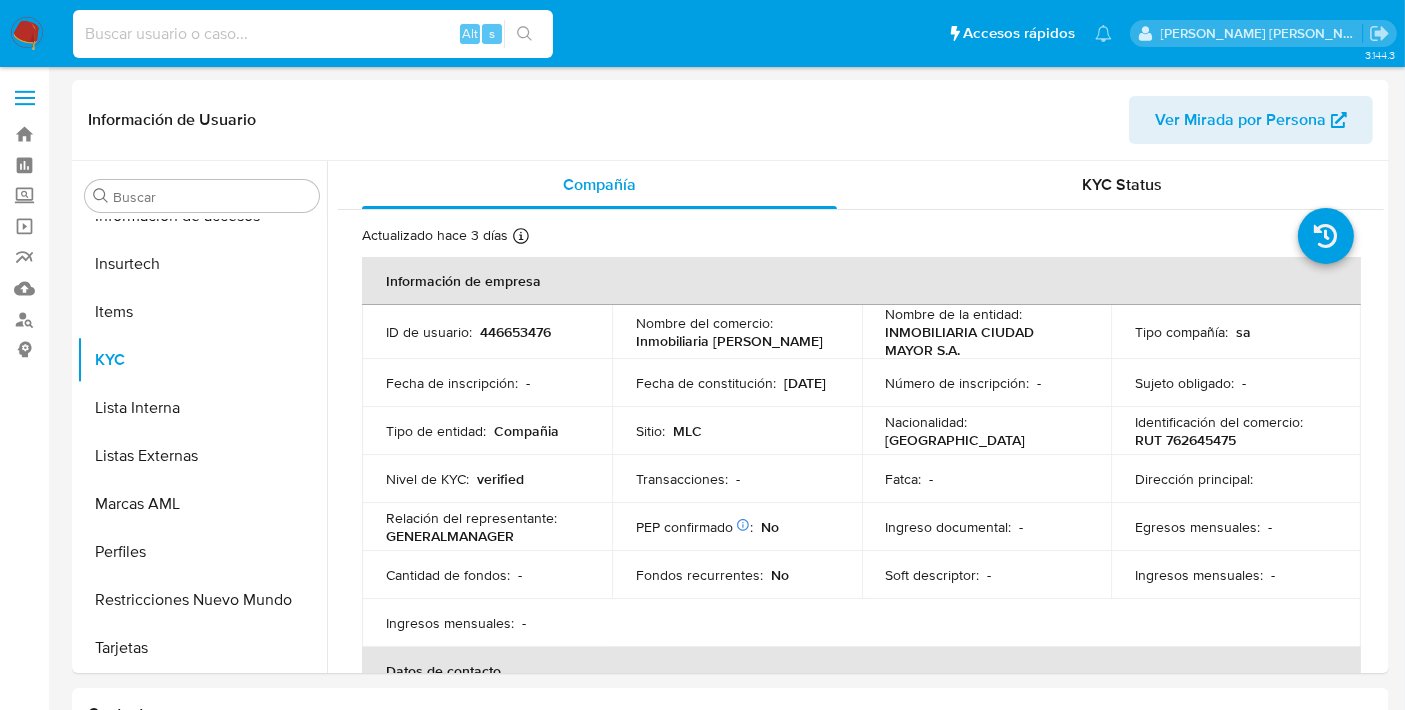 paste on "2515184338" 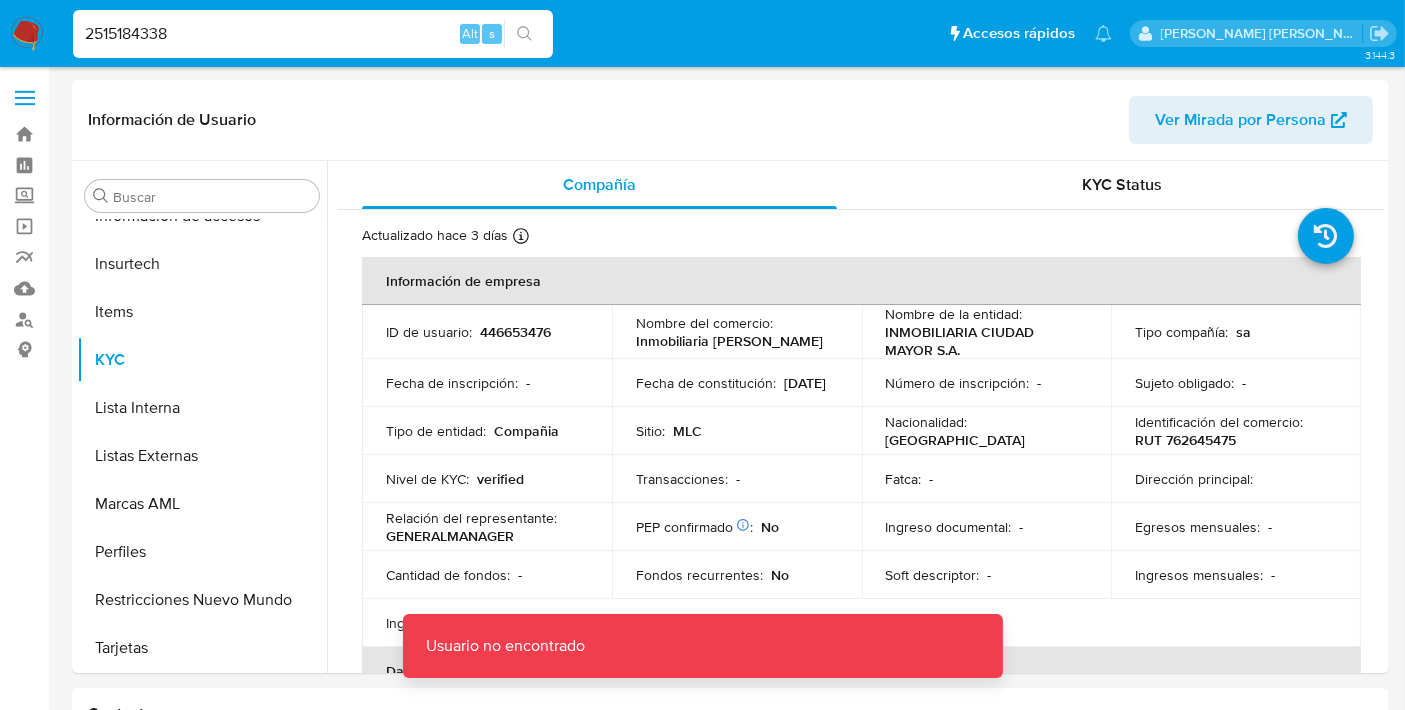 click on "2515184338" at bounding box center [313, 34] 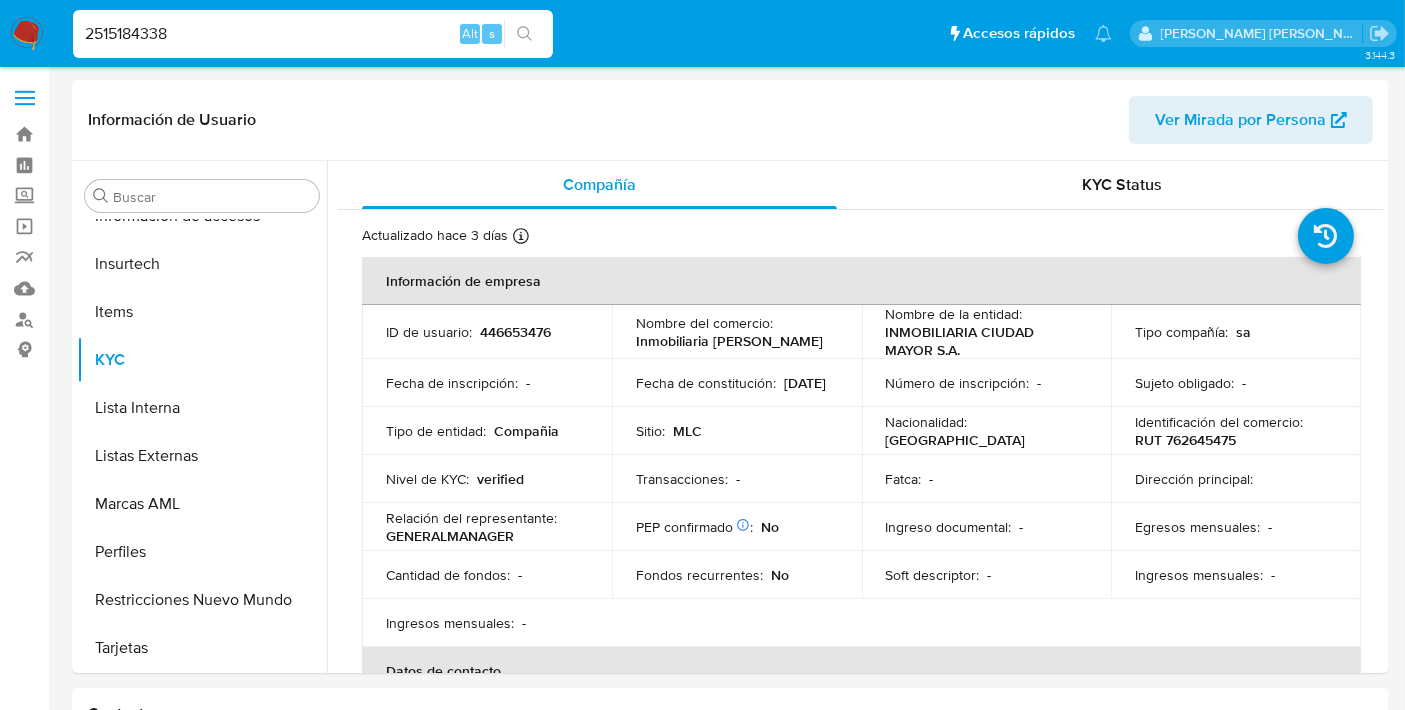 type on "2515184338" 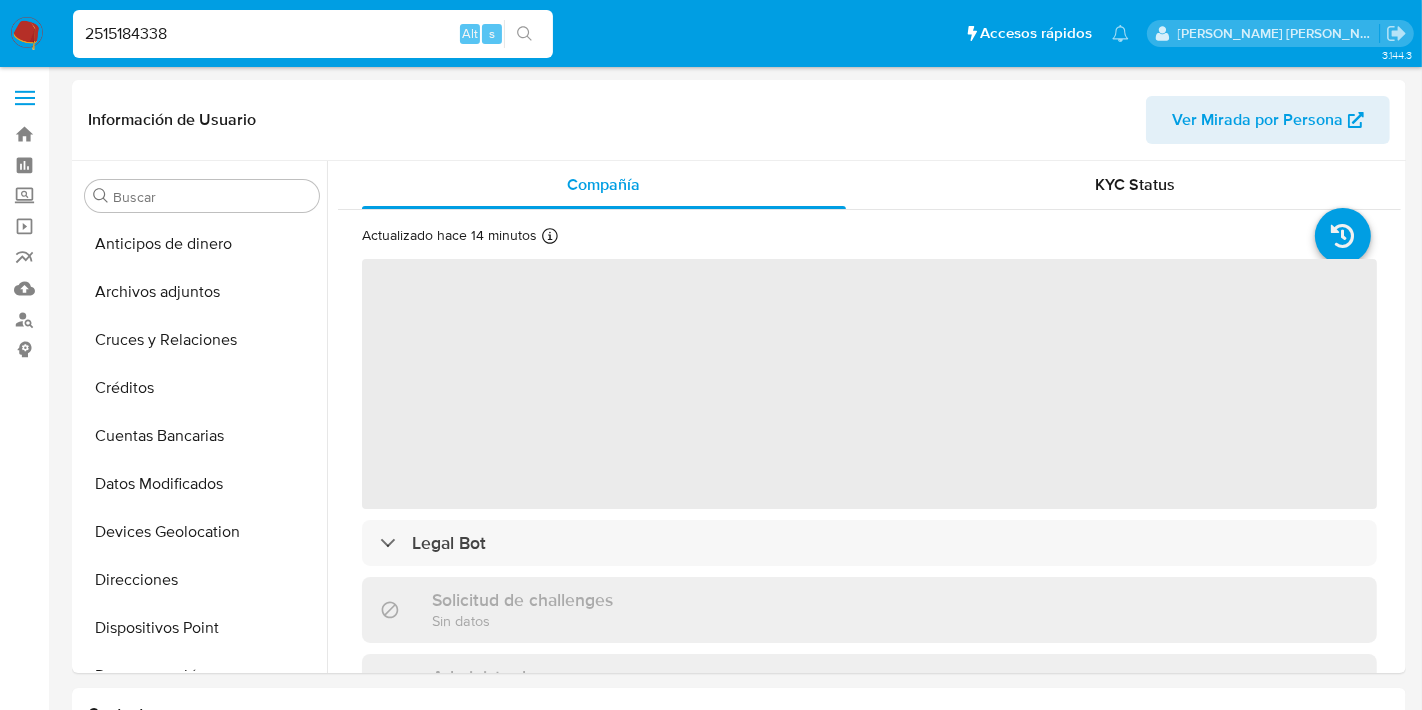 select on "10" 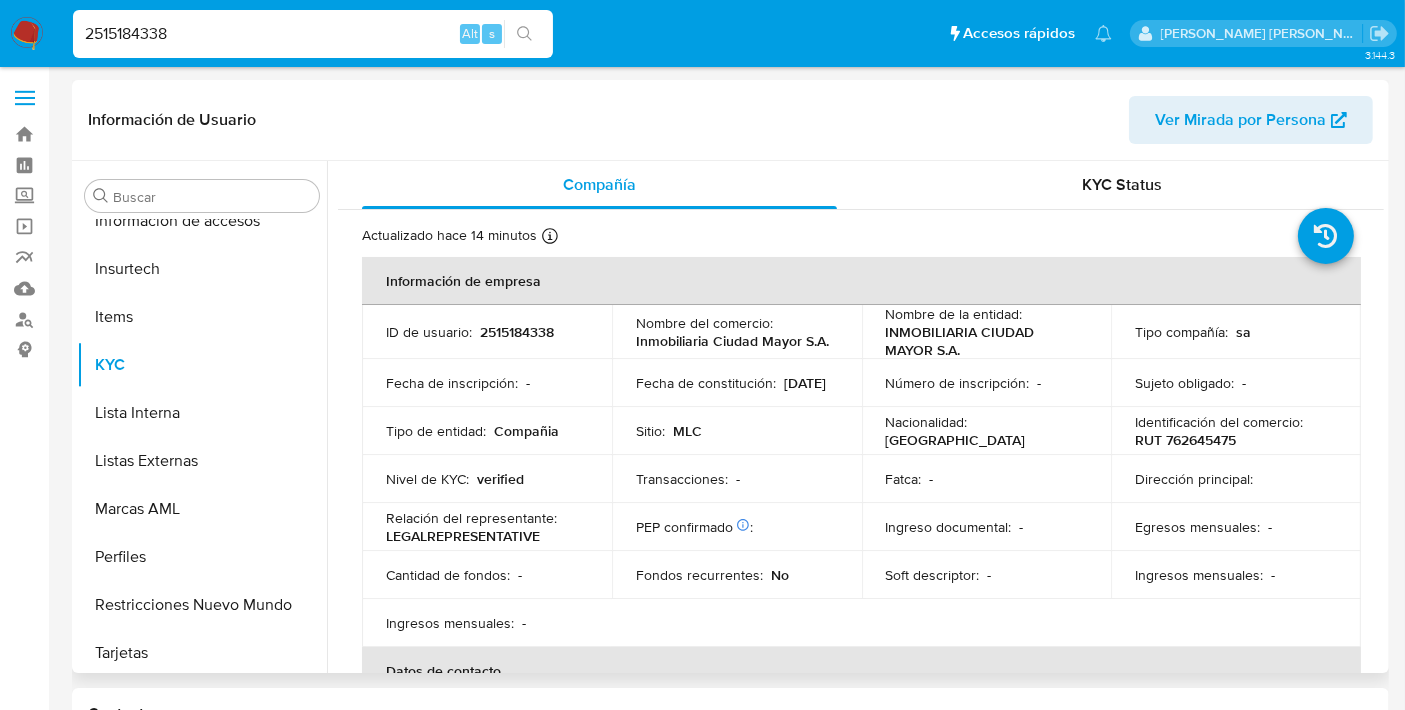 scroll, scrollTop: 796, scrollLeft: 0, axis: vertical 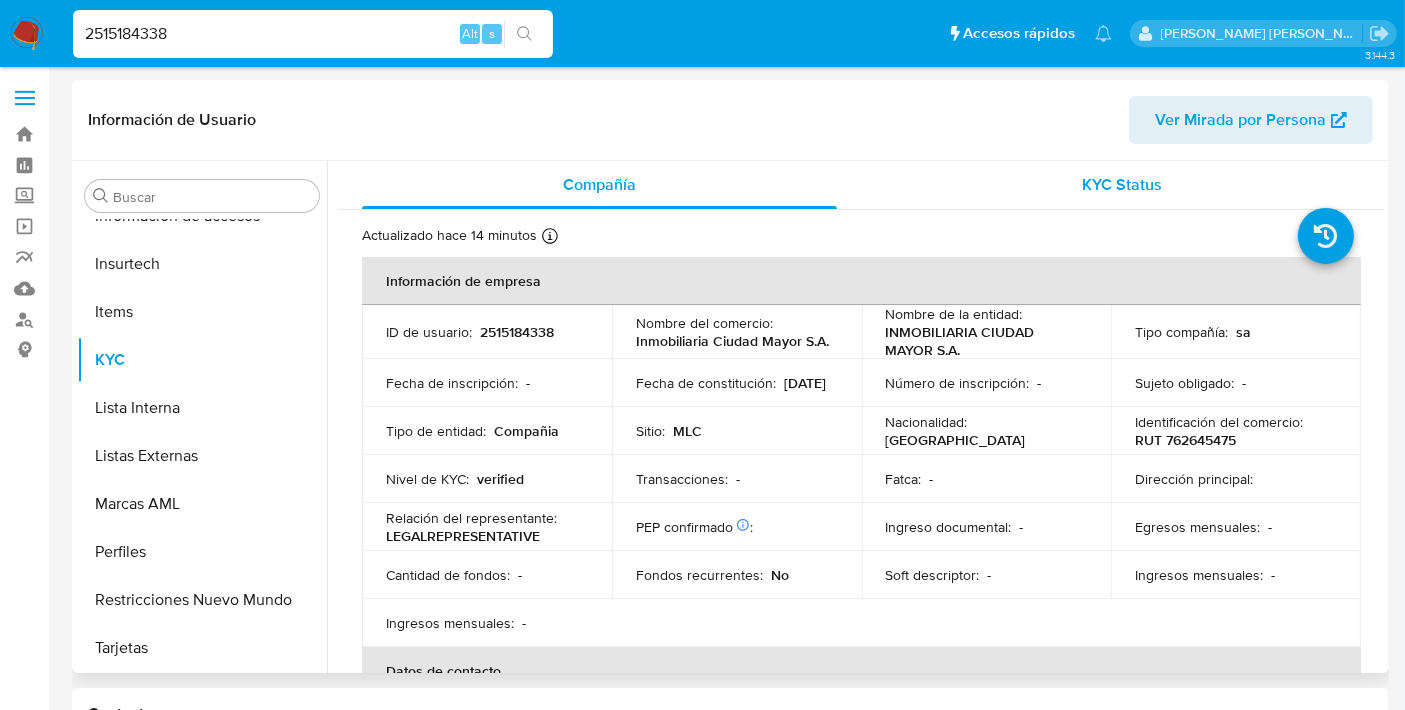 click on "KYC Status" at bounding box center (1122, 185) 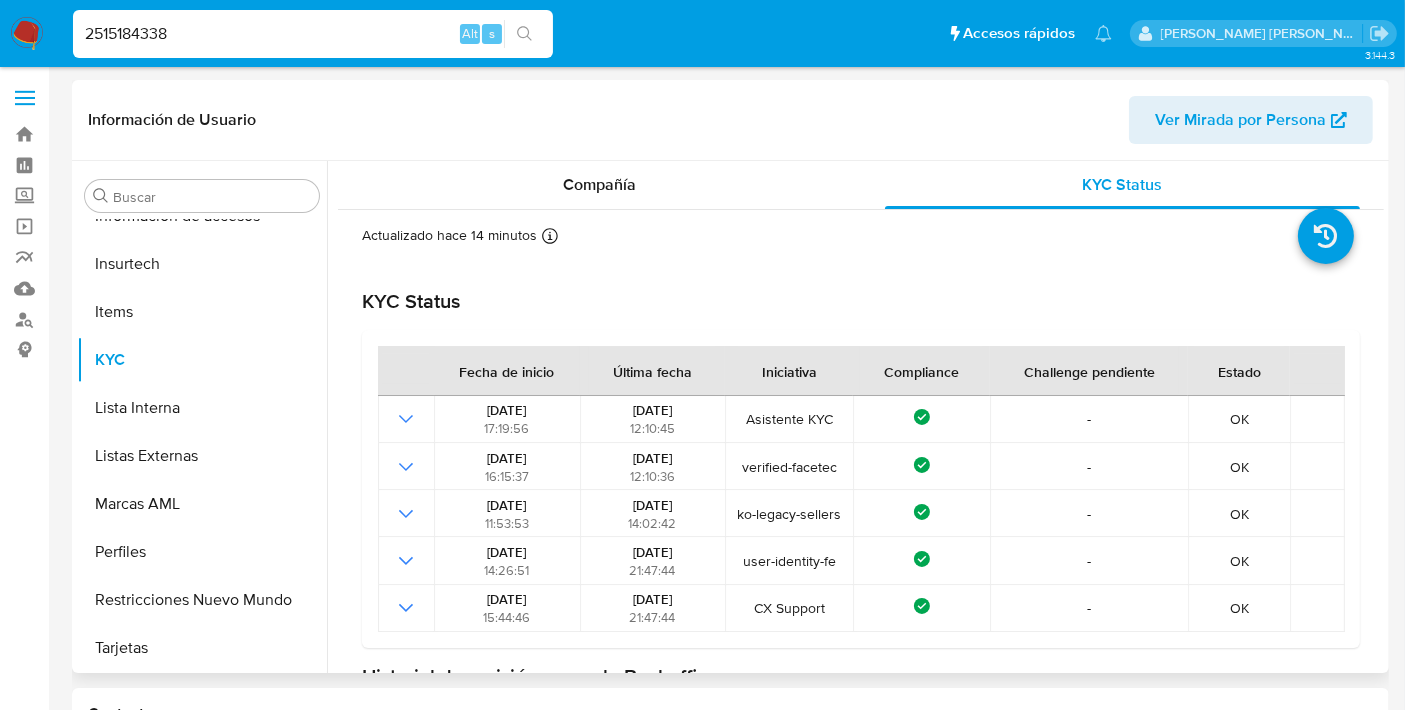 scroll, scrollTop: 331, scrollLeft: 0, axis: vertical 